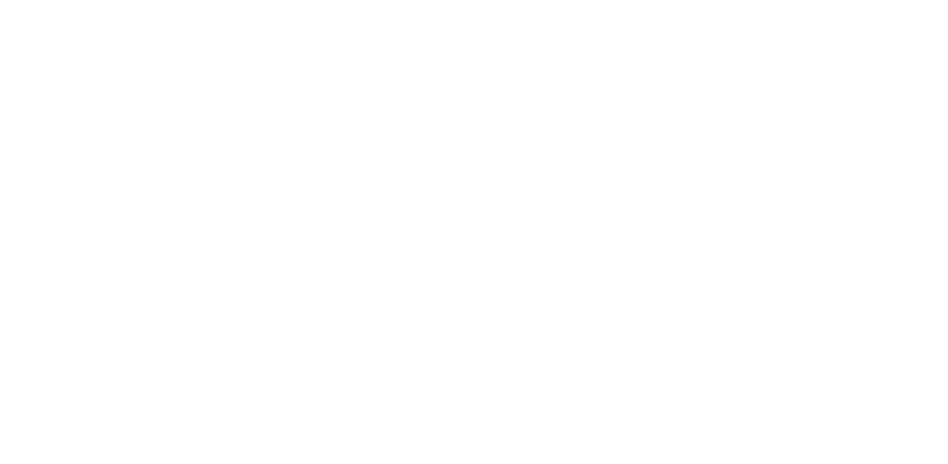 scroll, scrollTop: 0, scrollLeft: 0, axis: both 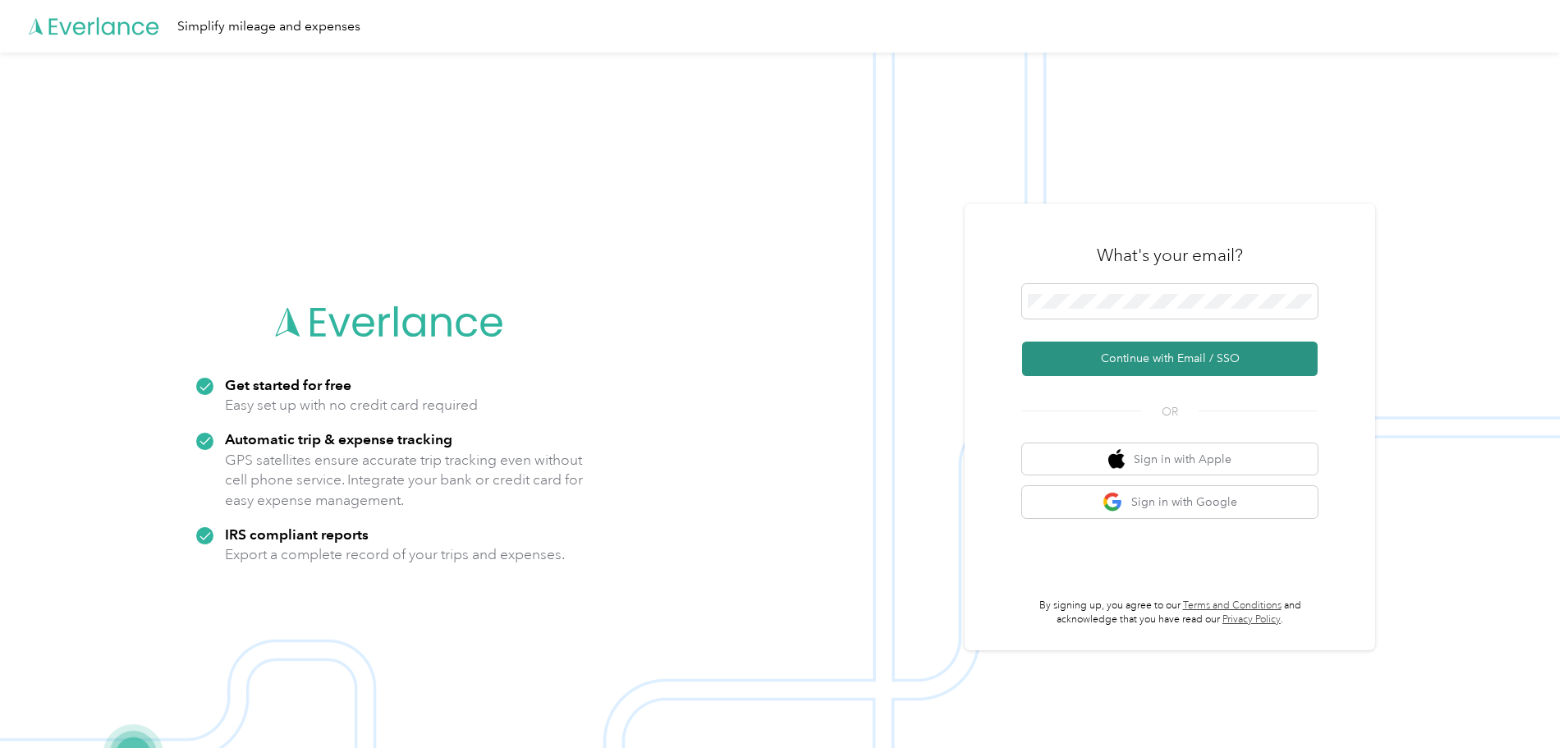 click on "Continue with Email / SSO" at bounding box center [1170, 359] 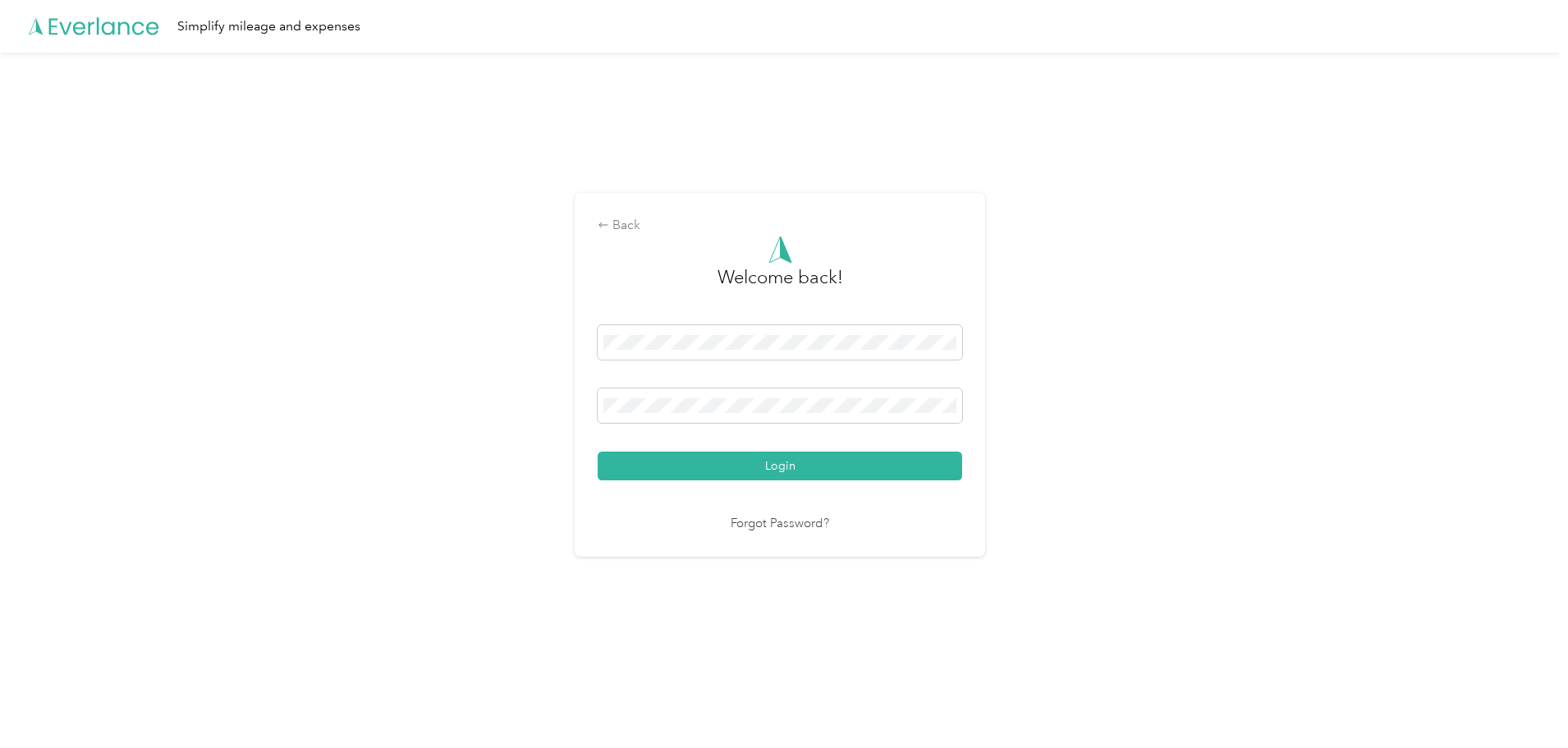 click on "Login" at bounding box center [780, 466] 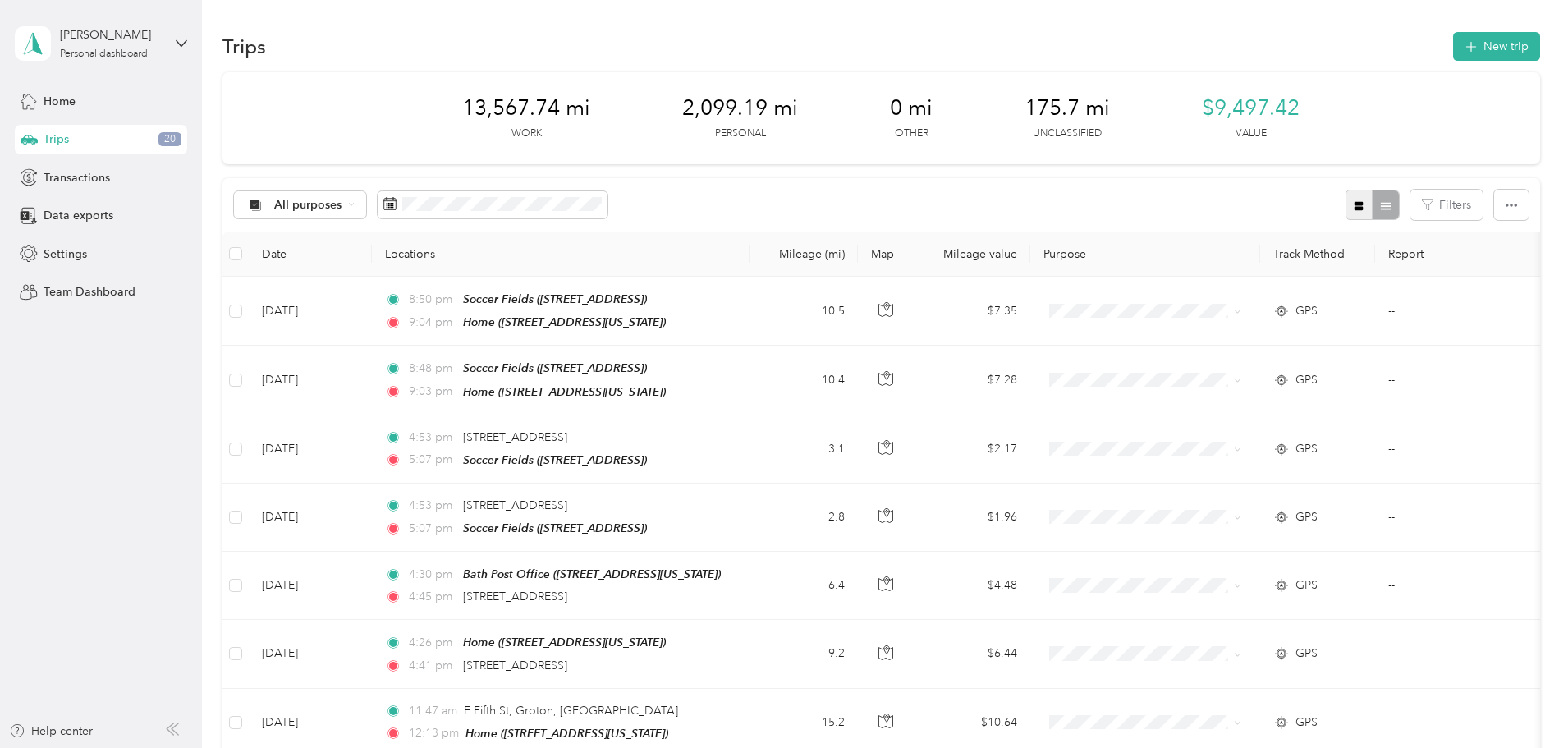 click at bounding box center [1359, 204] 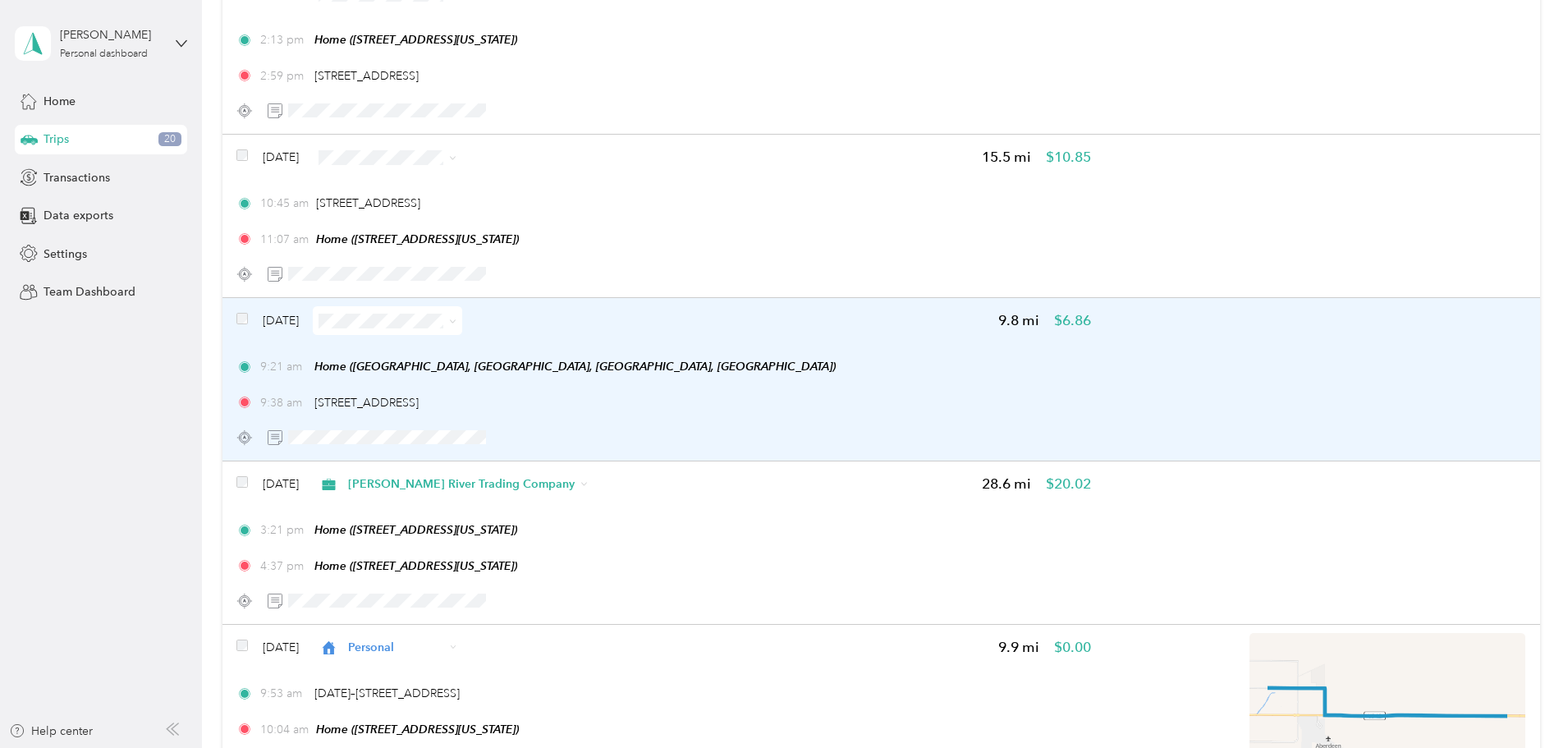 scroll, scrollTop: 2956, scrollLeft: 0, axis: vertical 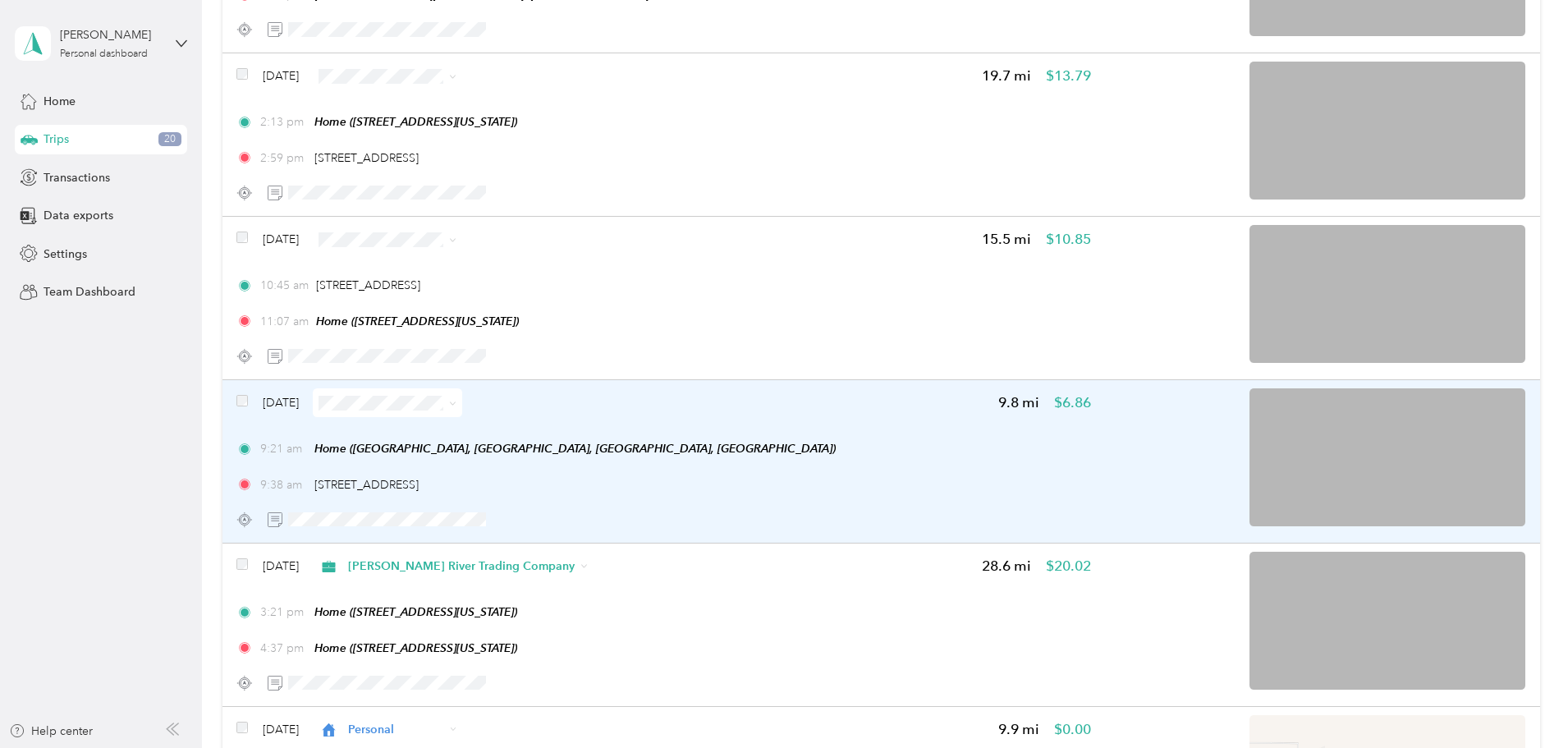 click on "9:21 am Home ([GEOGRAPHIC_DATA], [GEOGRAPHIC_DATA], [GEOGRAPHIC_DATA], [GEOGRAPHIC_DATA])" at bounding box center [663, 448] 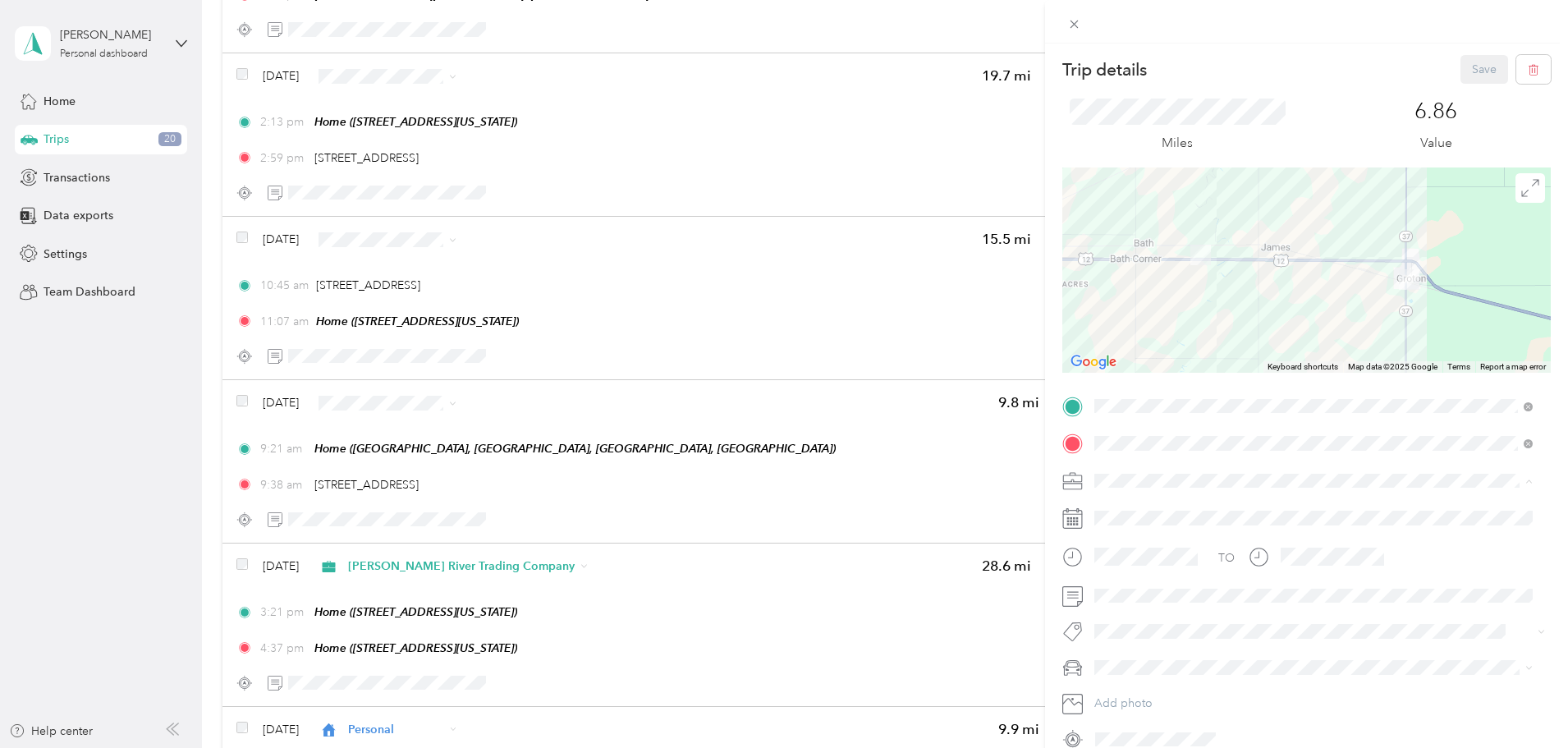click on "Personal" at bounding box center [1121, 538] 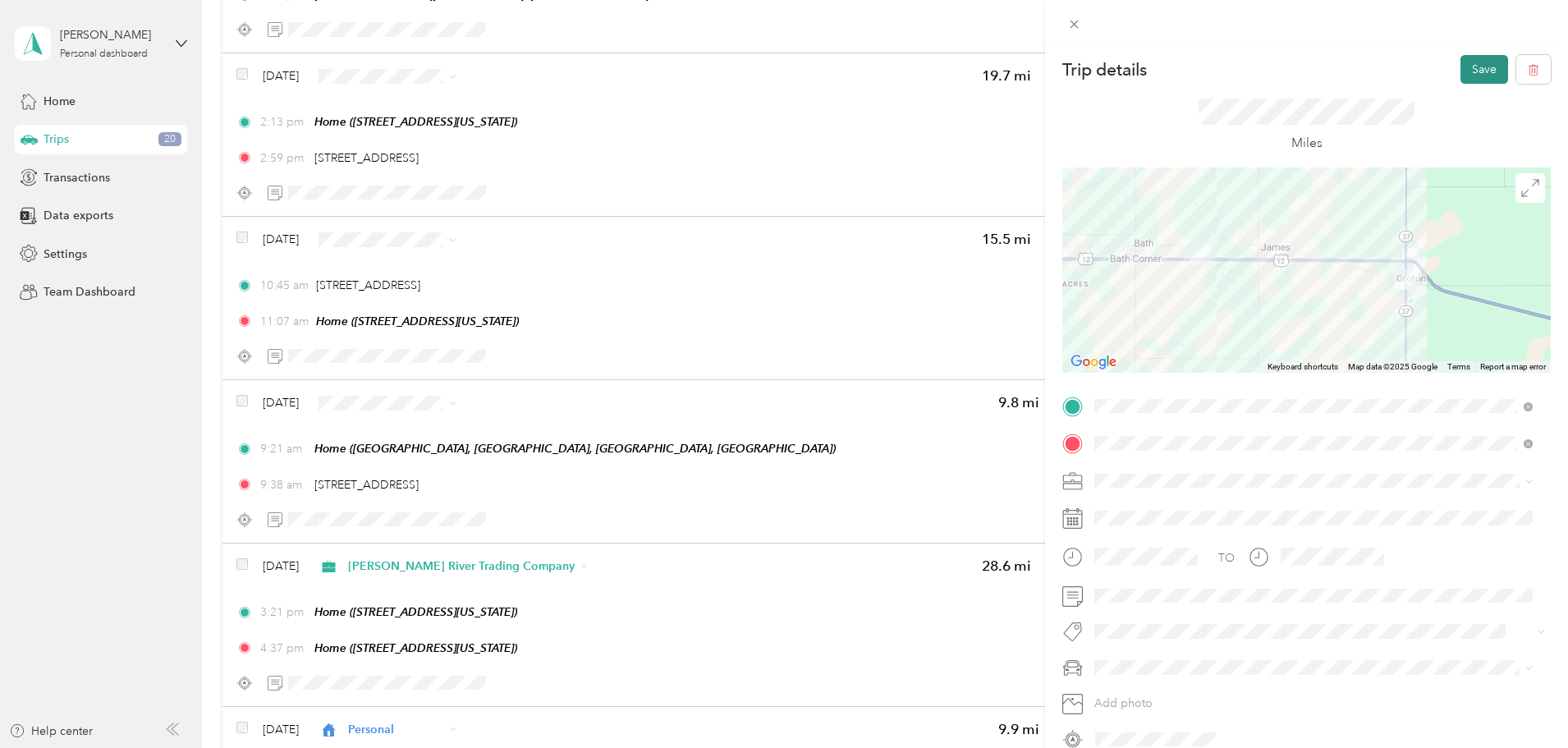 click on "Save" at bounding box center [1484, 69] 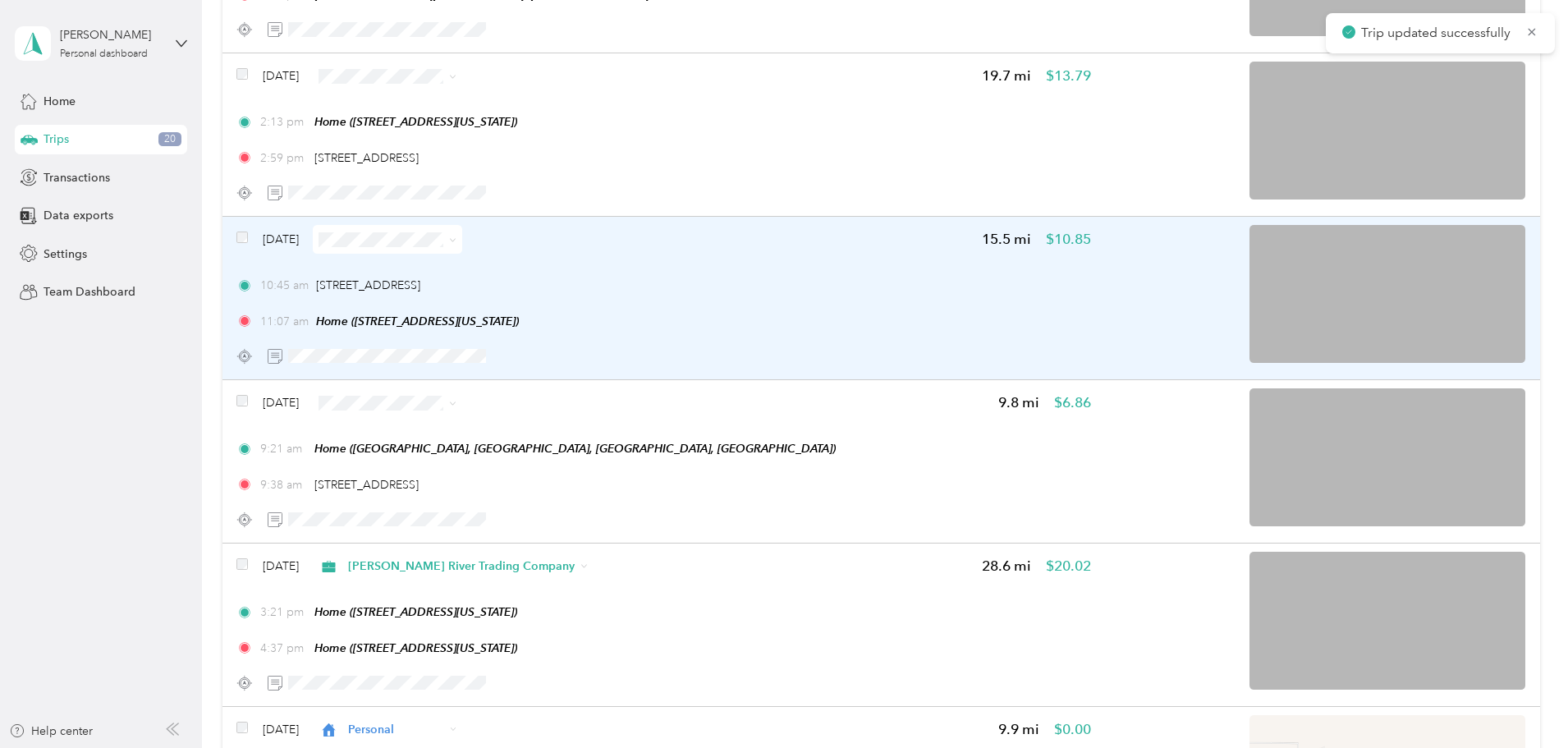 click on "10:45 am [STREET_ADDRESS] 11:07 am Home ([STREET_ADDRESS][US_STATE])" at bounding box center (663, 303) 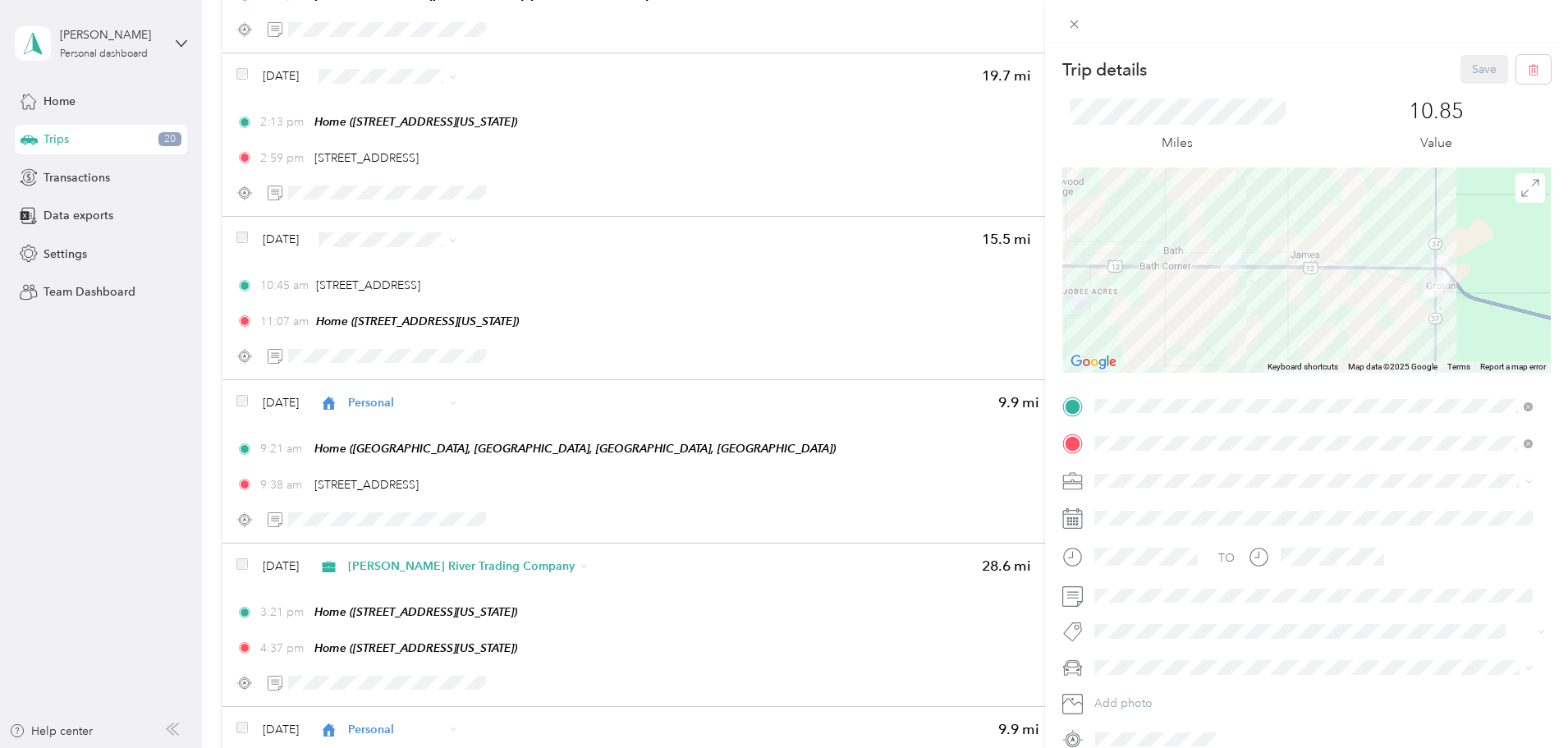 click on "Personal" at bounding box center [1121, 536] 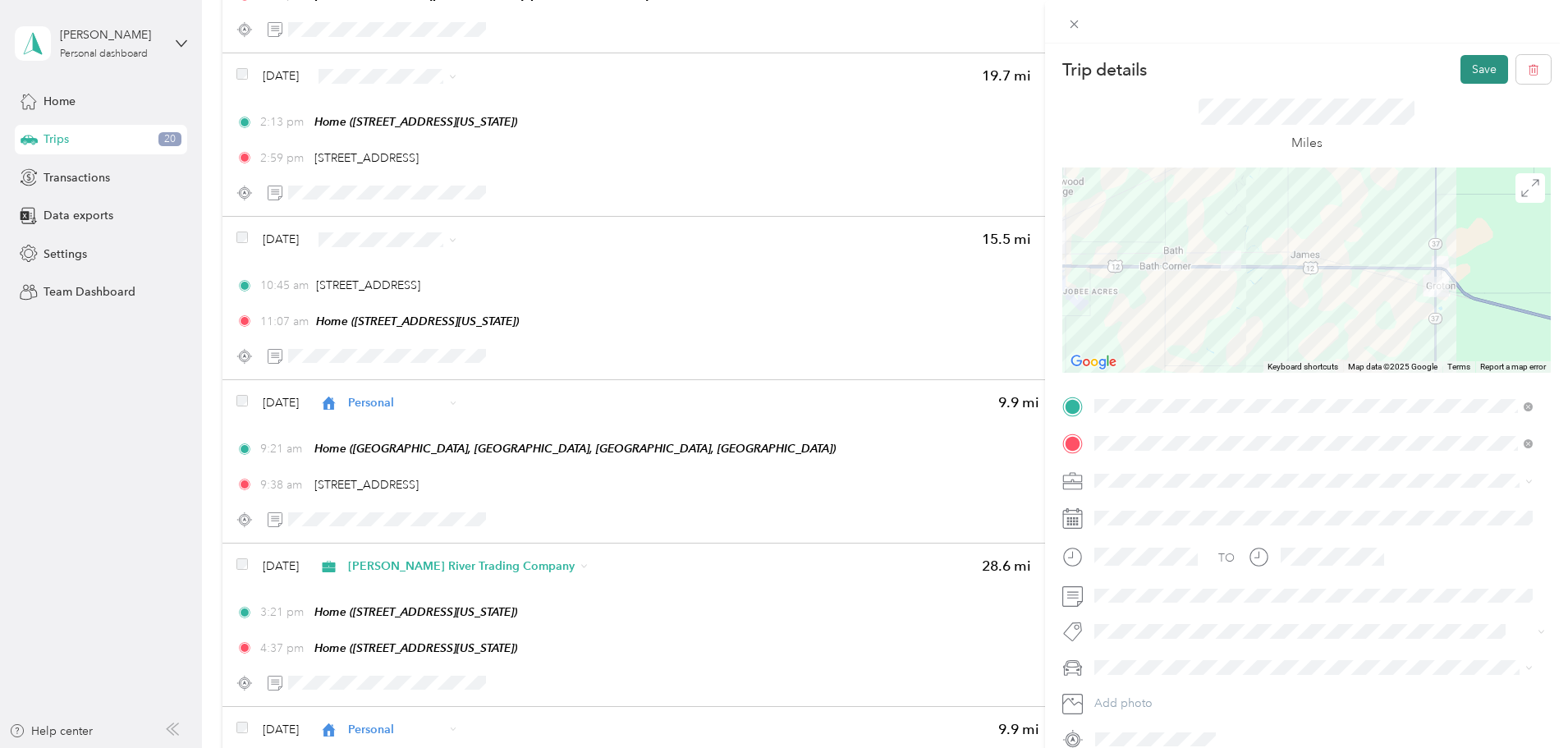 click on "Save" at bounding box center [1484, 69] 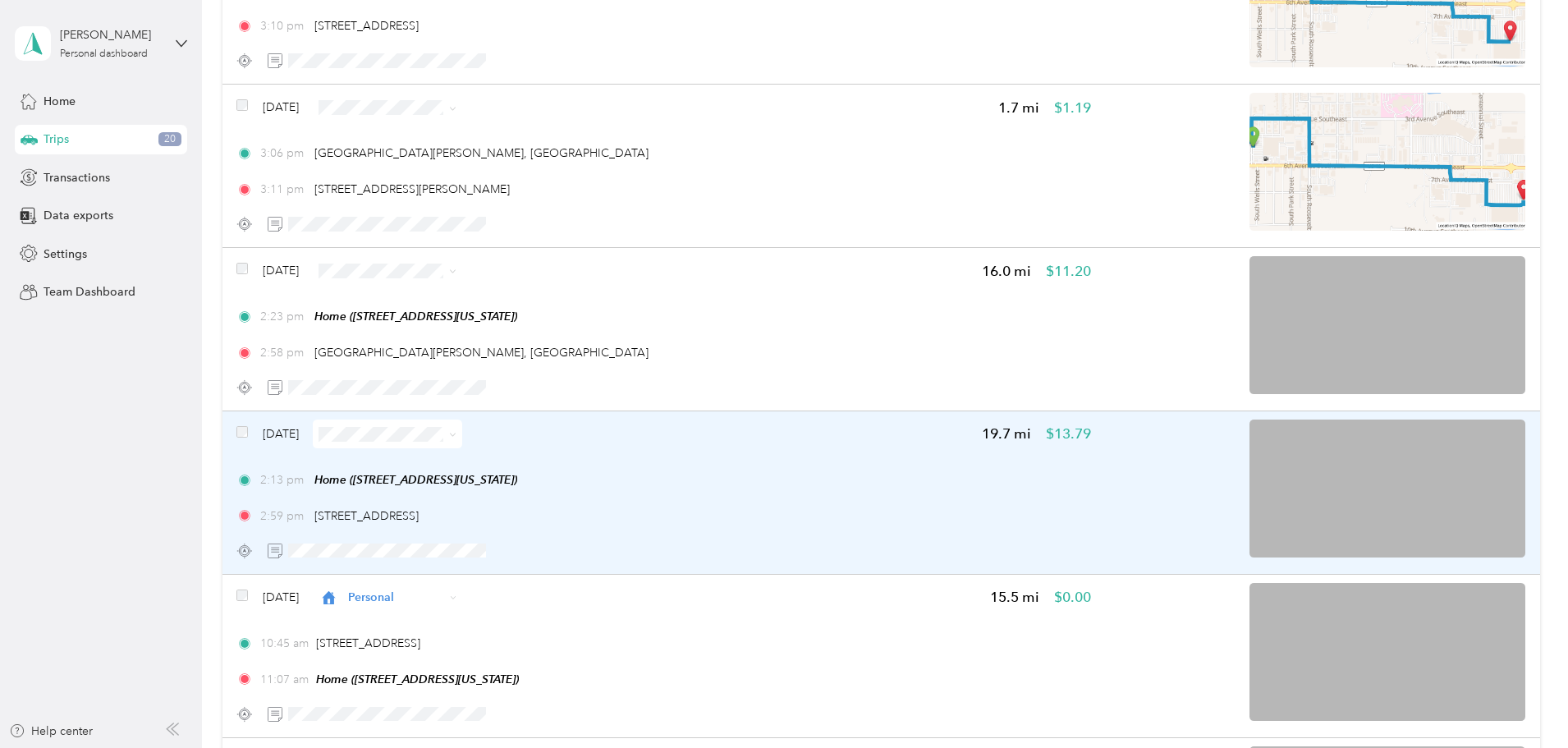 scroll, scrollTop: 2627, scrollLeft: 0, axis: vertical 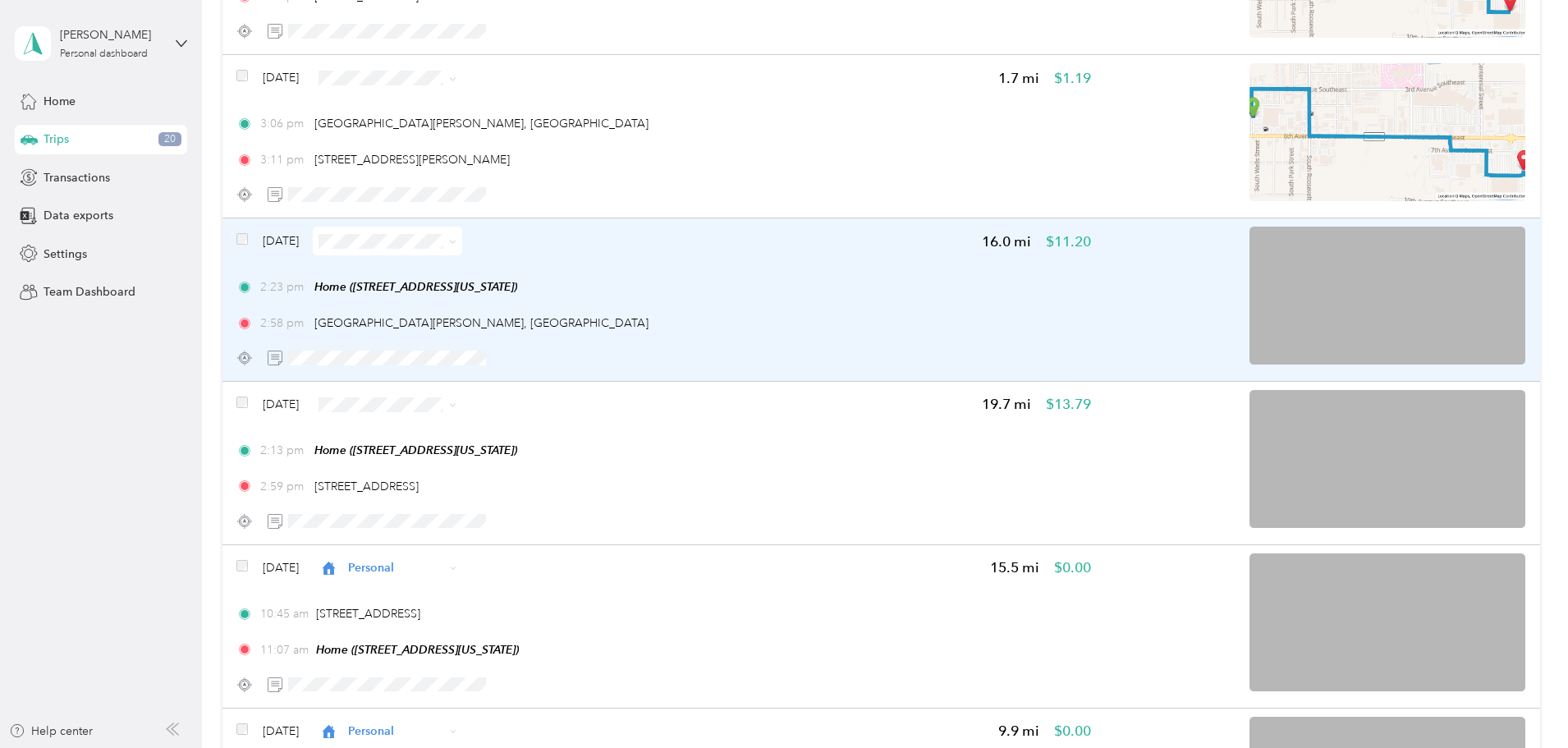 click on "2:58 pm [GEOGRAPHIC_DATA][PERSON_NAME], [GEOGRAPHIC_DATA]" at bounding box center (663, 323) 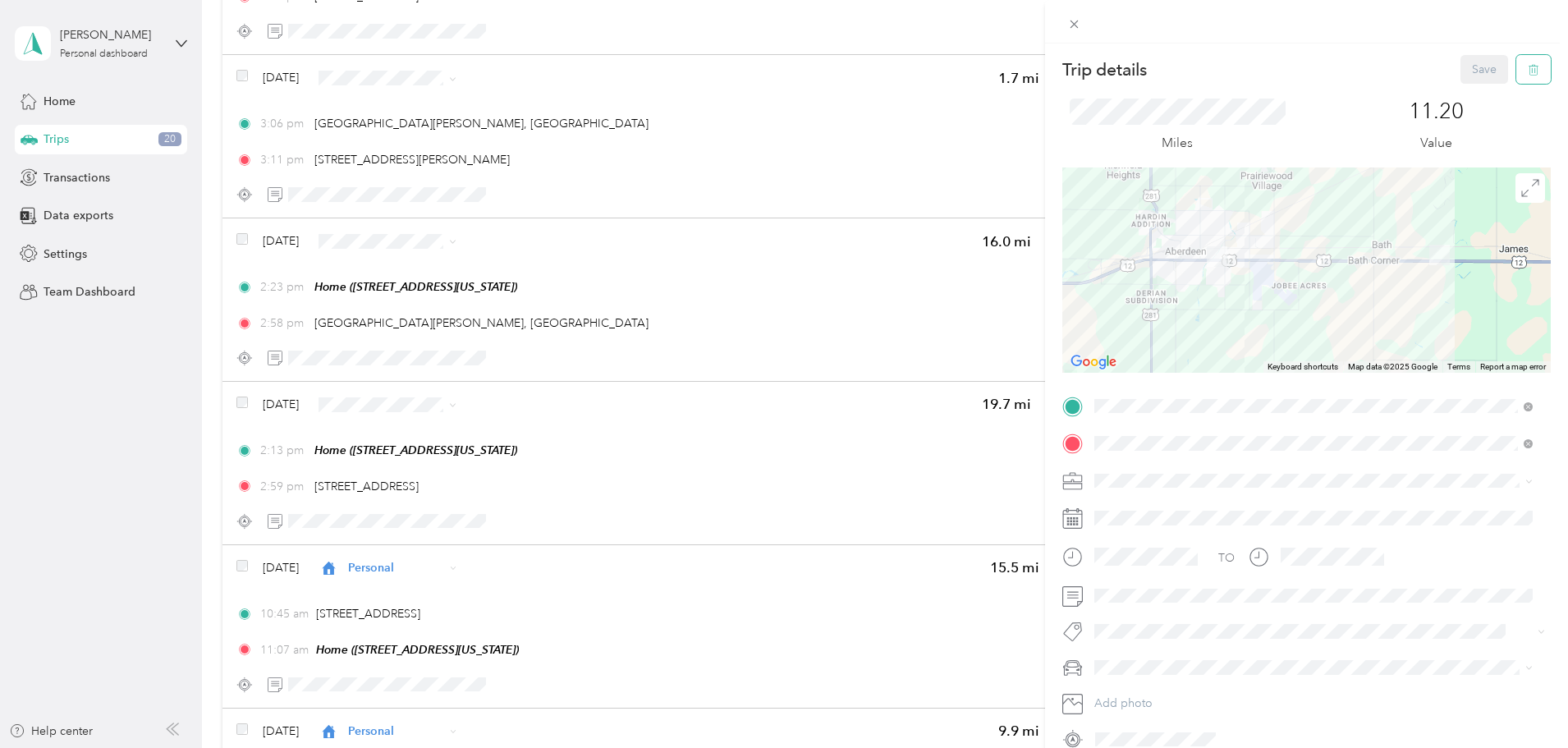 click 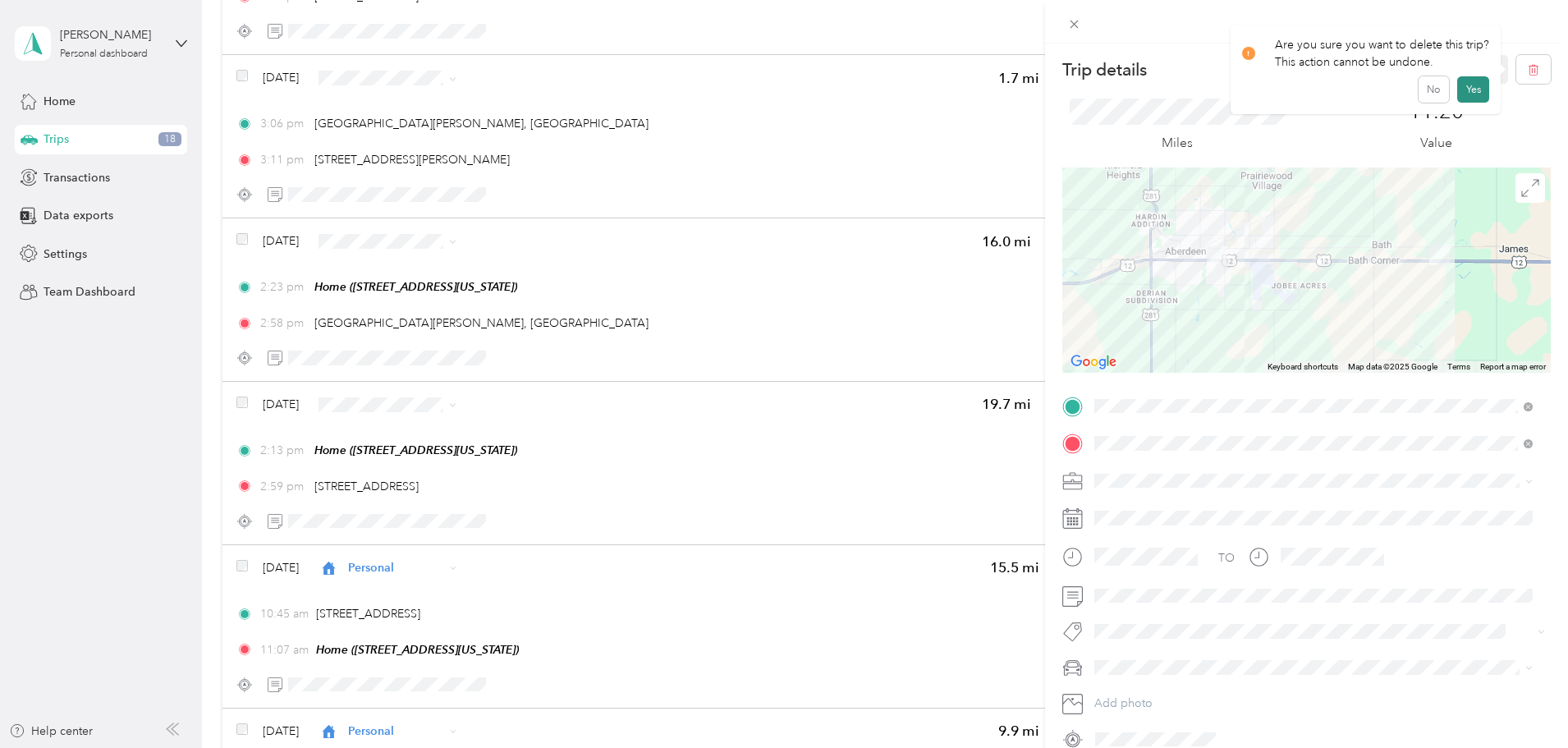 click on "Yes" at bounding box center (1473, 89) 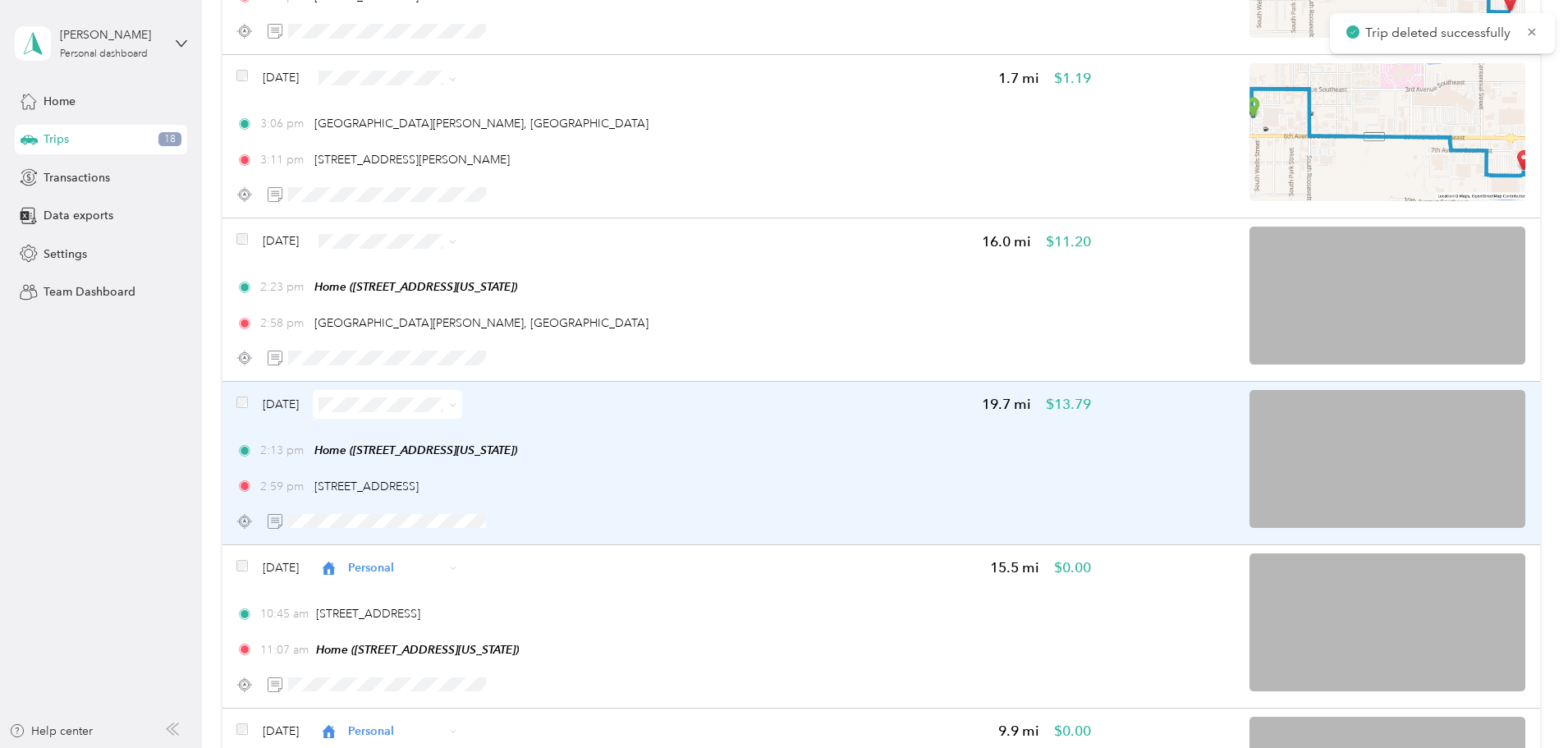 click on "2:13 pm Home ([STREET_ADDRESS][US_STATE]) 2:59 pm [STREET_ADDRESS]" at bounding box center (663, 468) 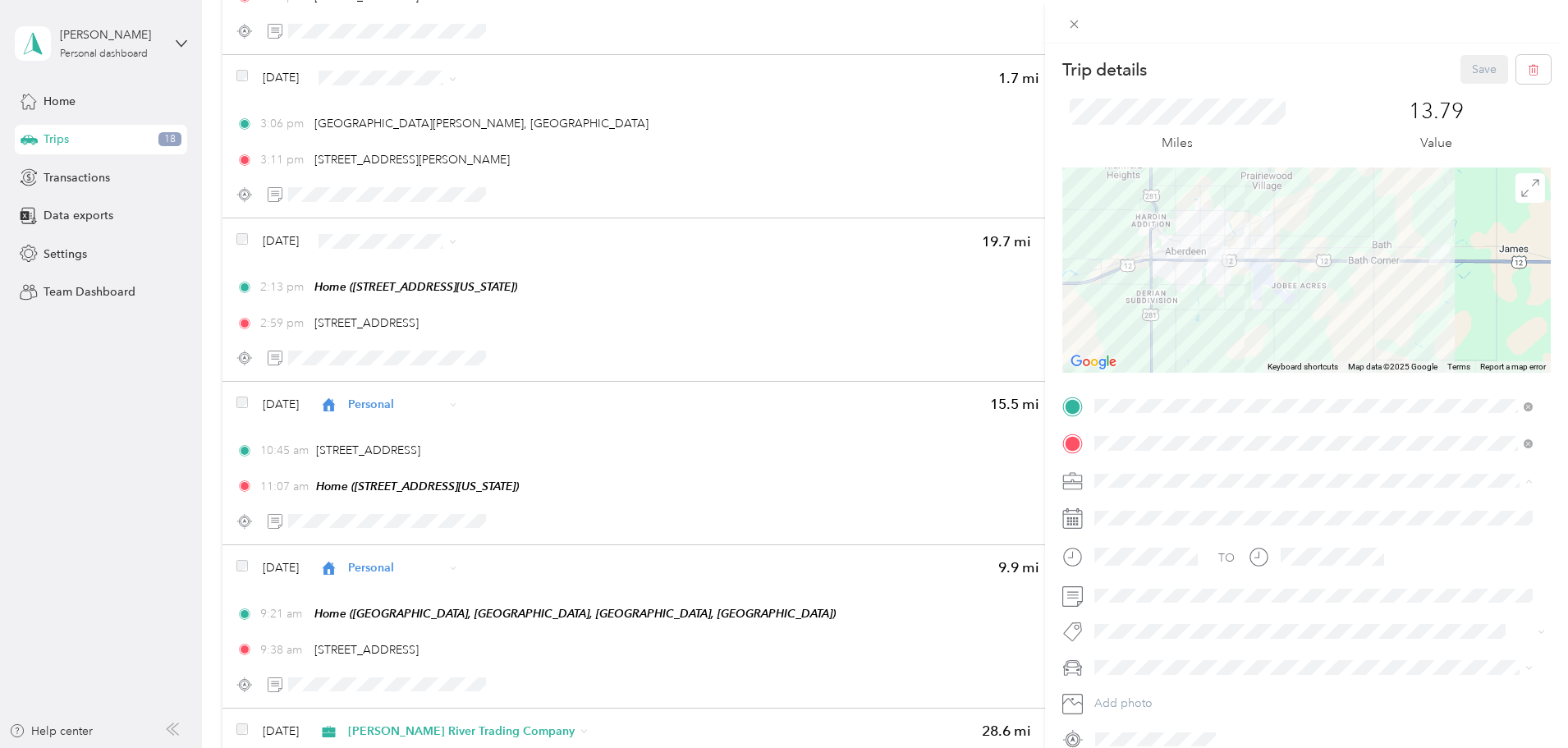 click on "[PERSON_NAME] River Trading Company" at bounding box center (1208, 653) 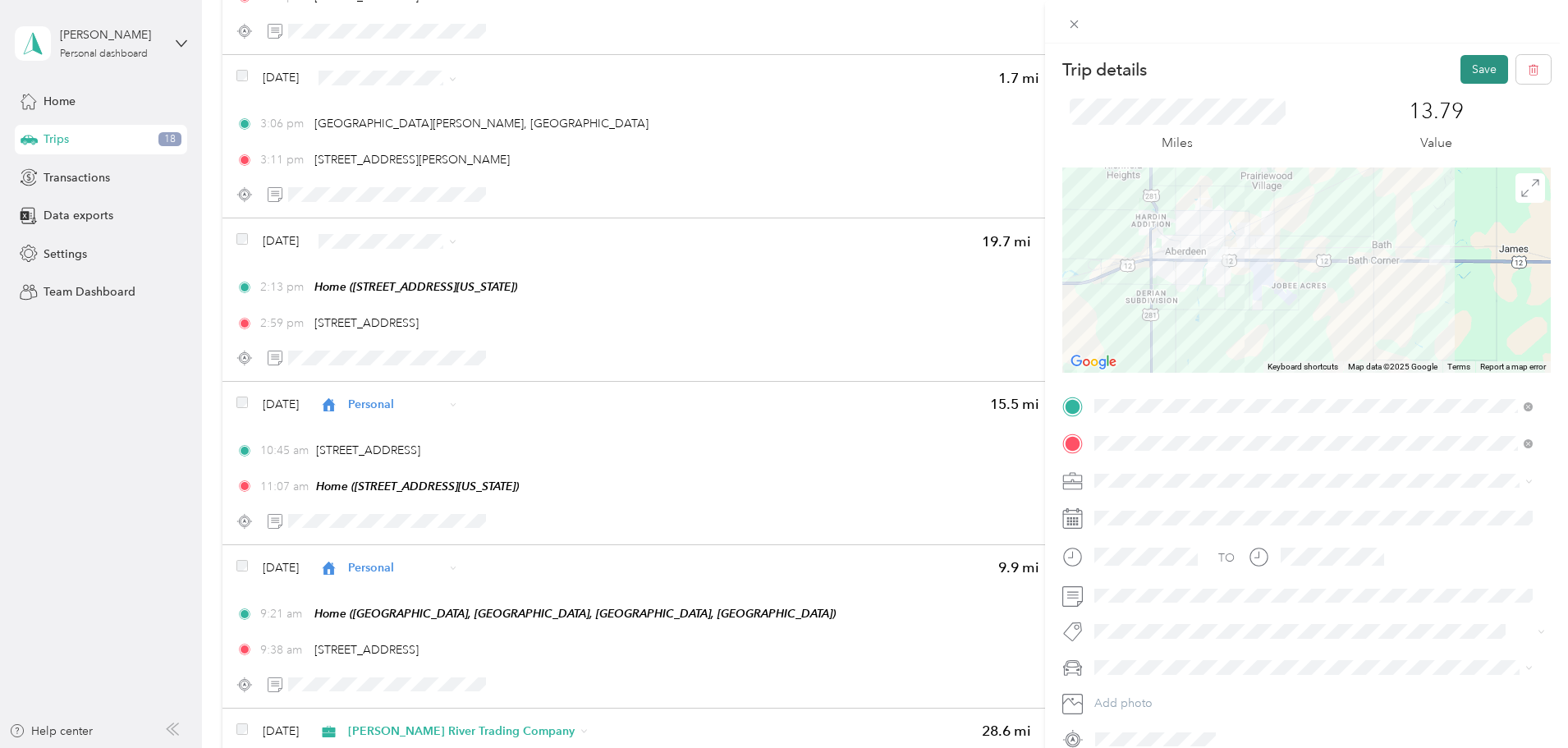 click on "Save" at bounding box center (1484, 69) 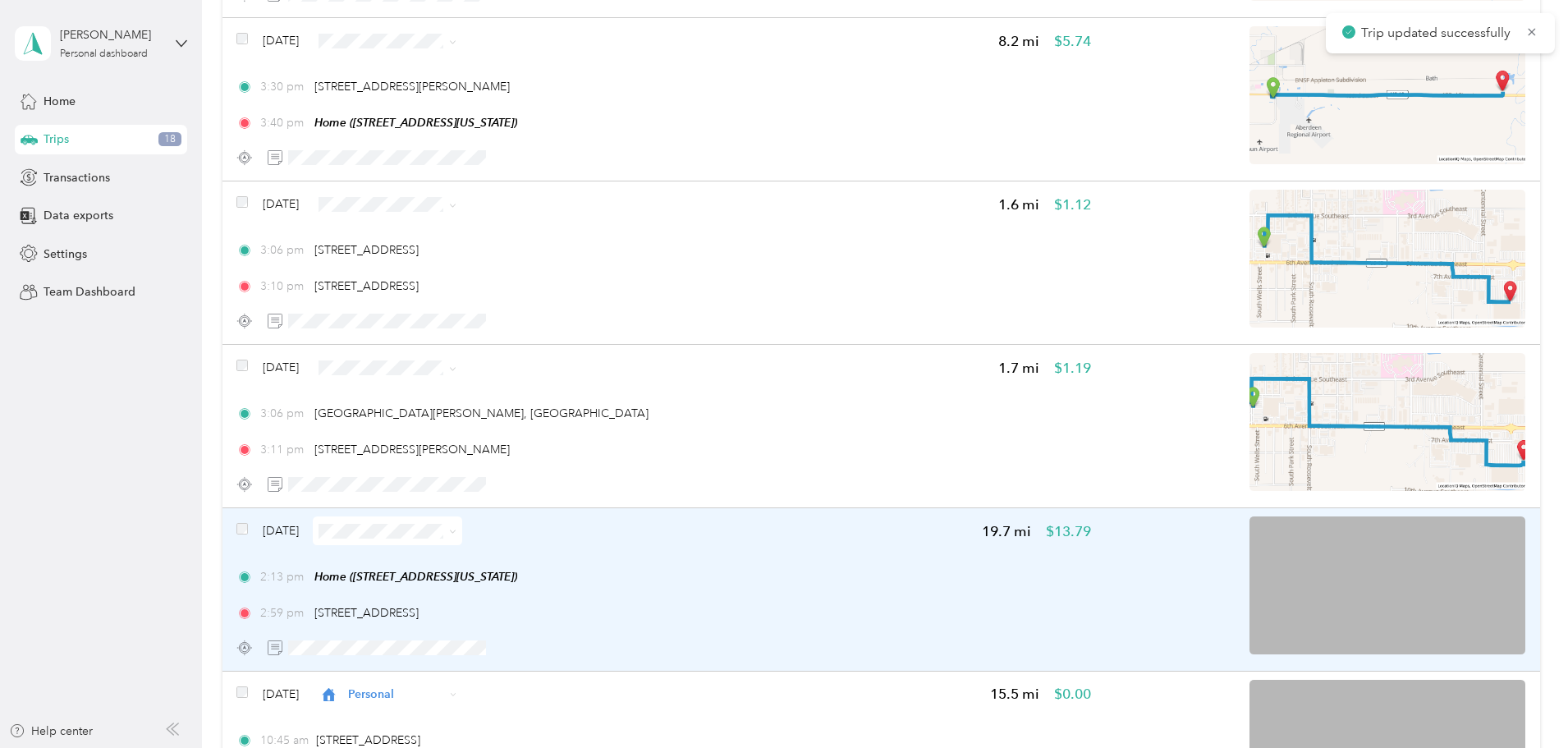 scroll, scrollTop: 2299, scrollLeft: 0, axis: vertical 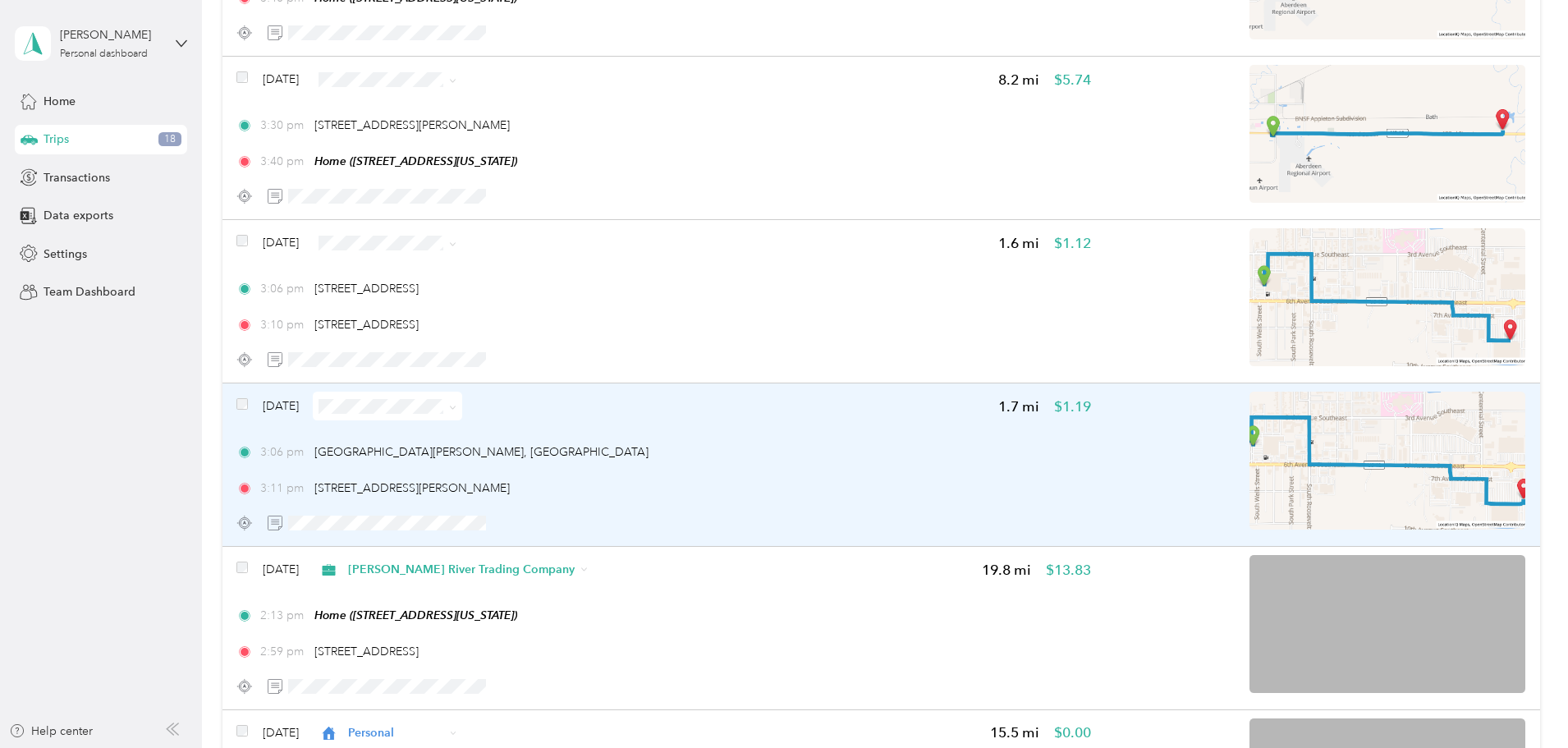 click on "3:06 pm [GEOGRAPHIC_DATA][PERSON_NAME], [GEOGRAPHIC_DATA]" at bounding box center (663, 452) 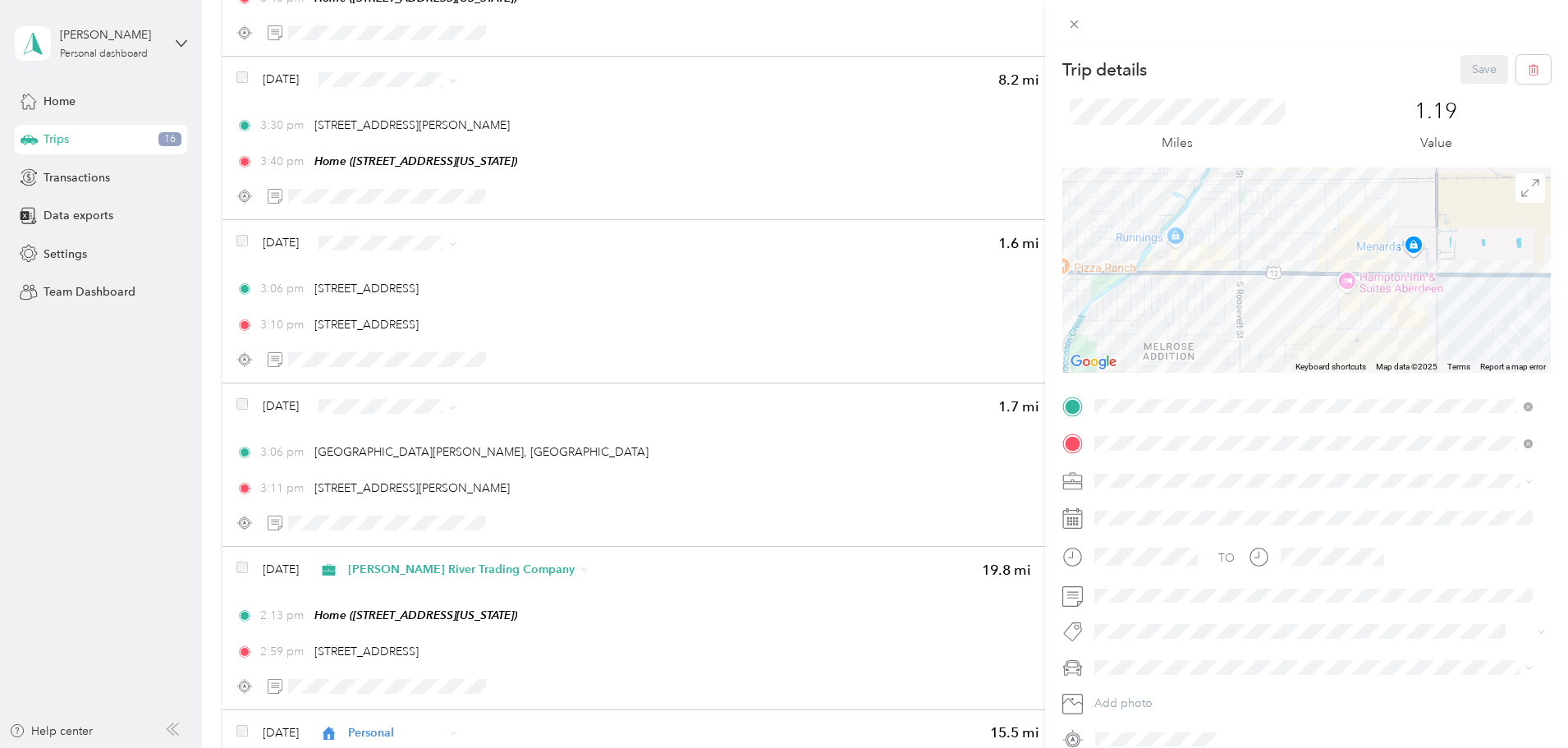 click on "[PERSON_NAME] River Trading Company" at bounding box center [1208, 649] 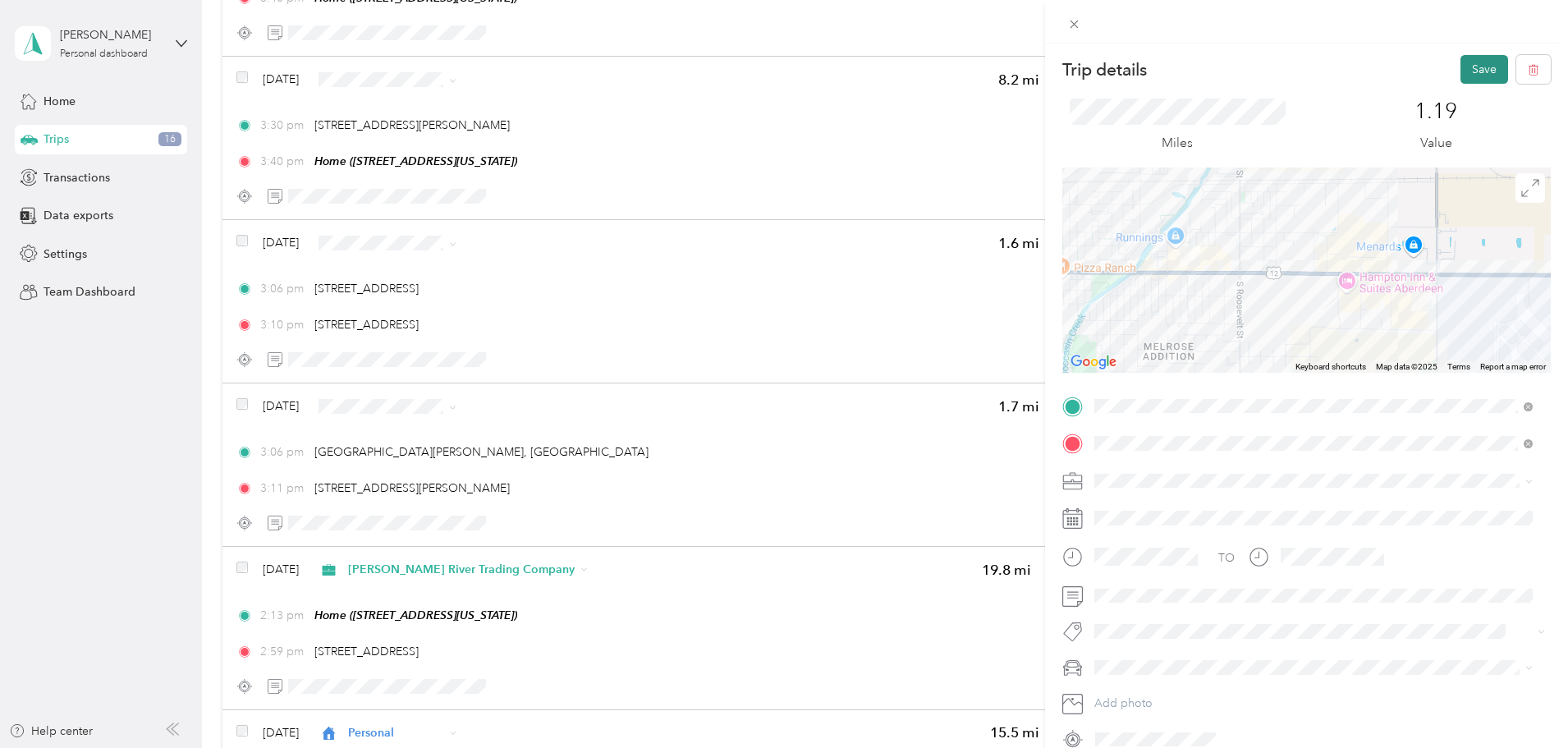 click on "Save" at bounding box center [1484, 69] 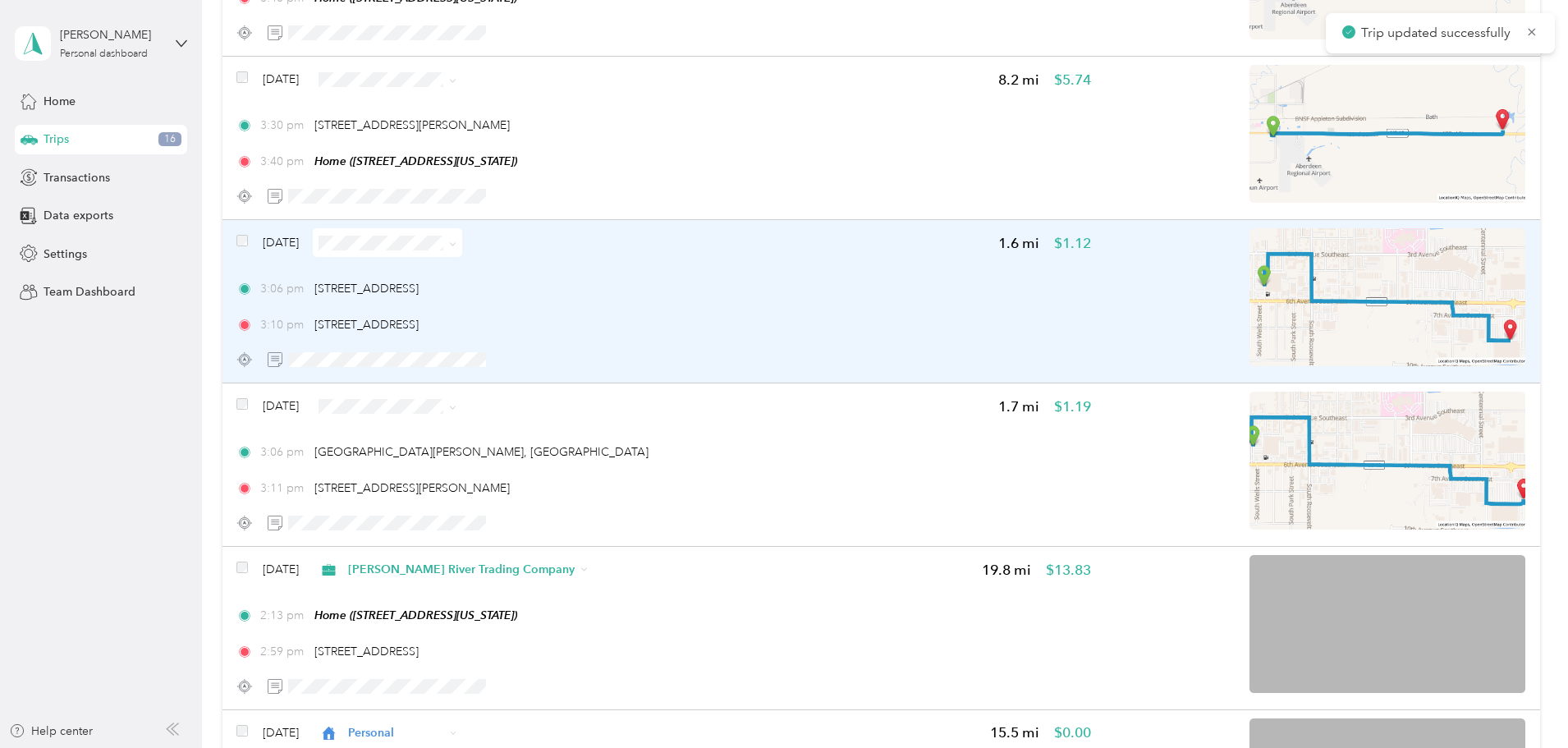 click on "3:06 pm [STREET_ADDRESS] 3:10 pm [STREET_ADDRESS]" at bounding box center [663, 306] 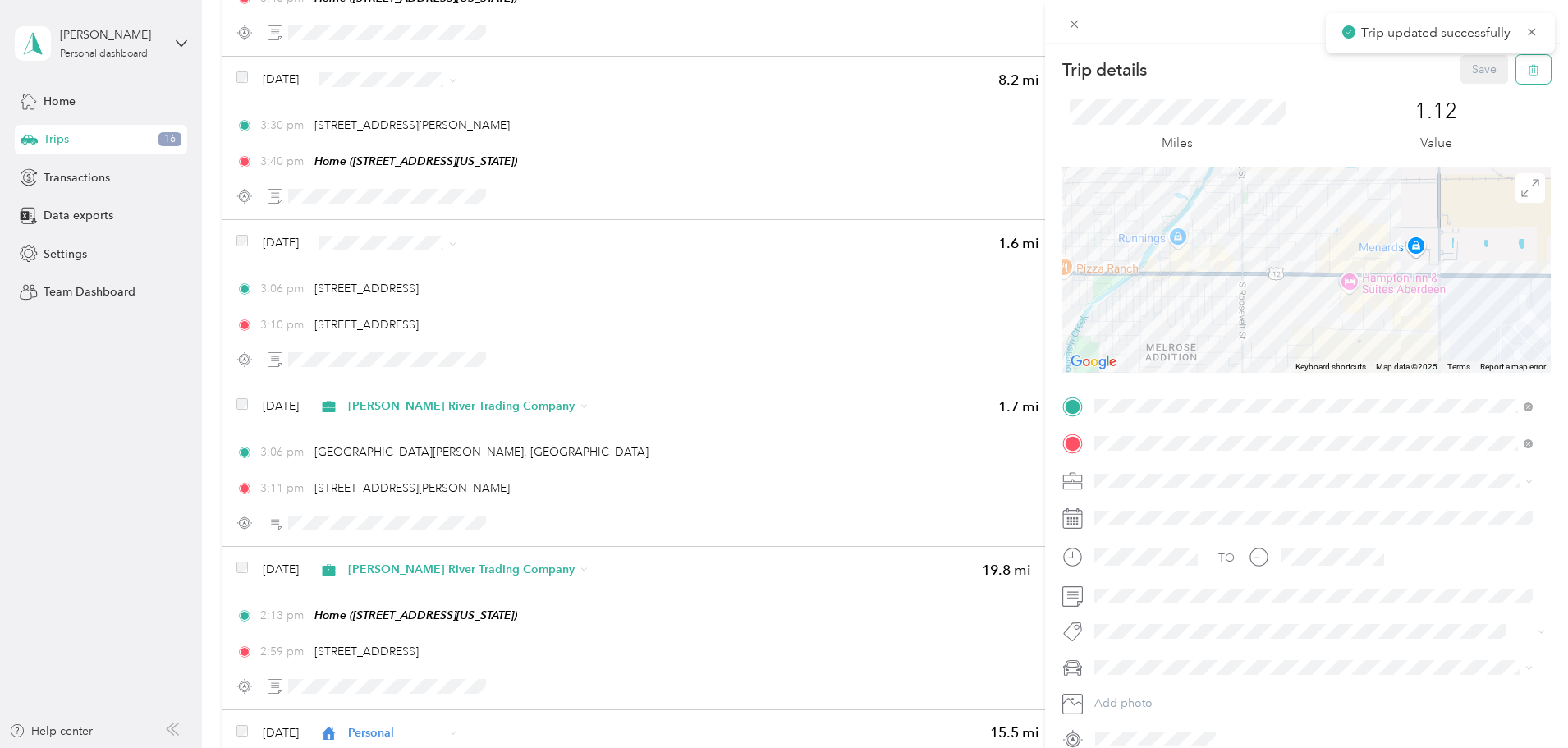 click 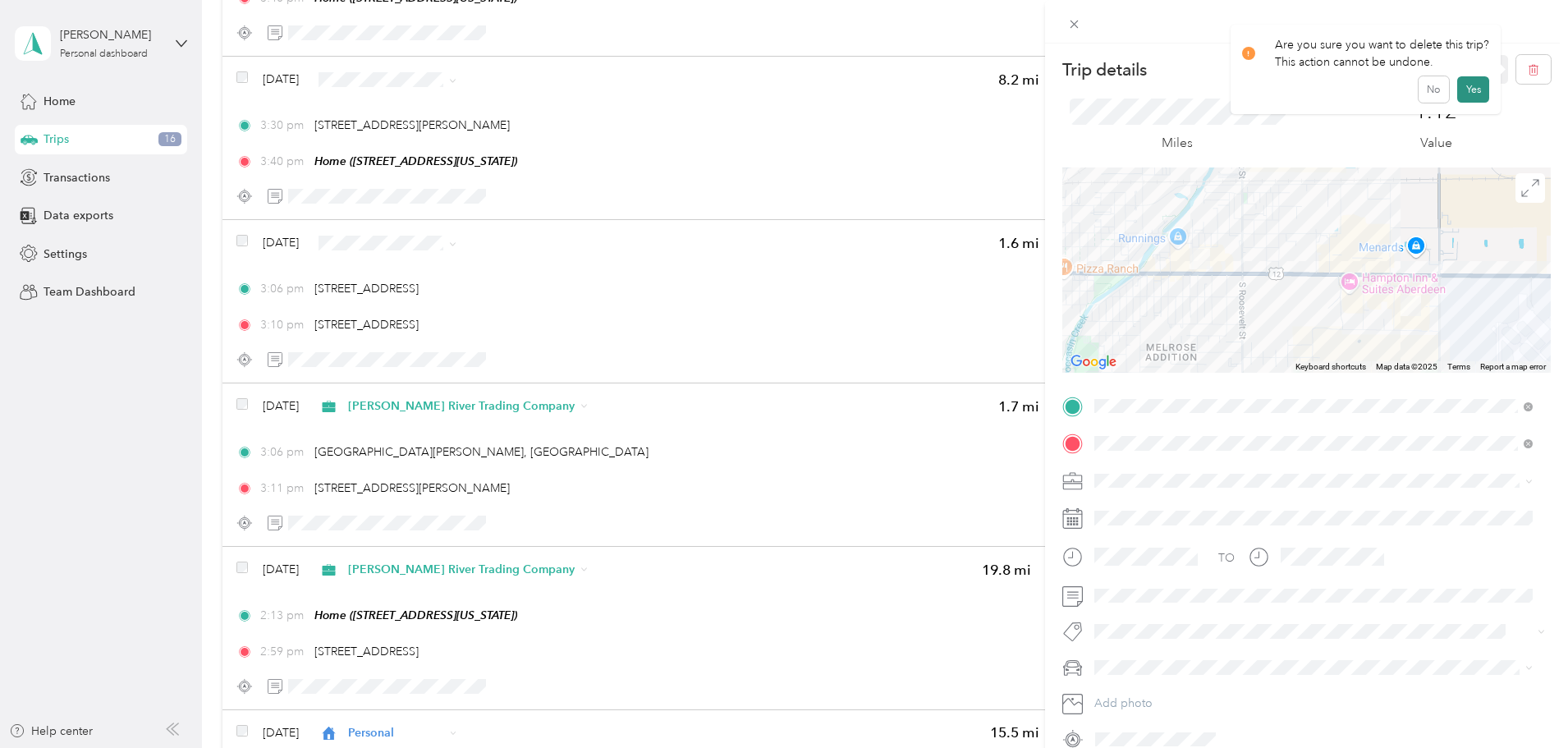 click on "Yes" at bounding box center (1473, 89) 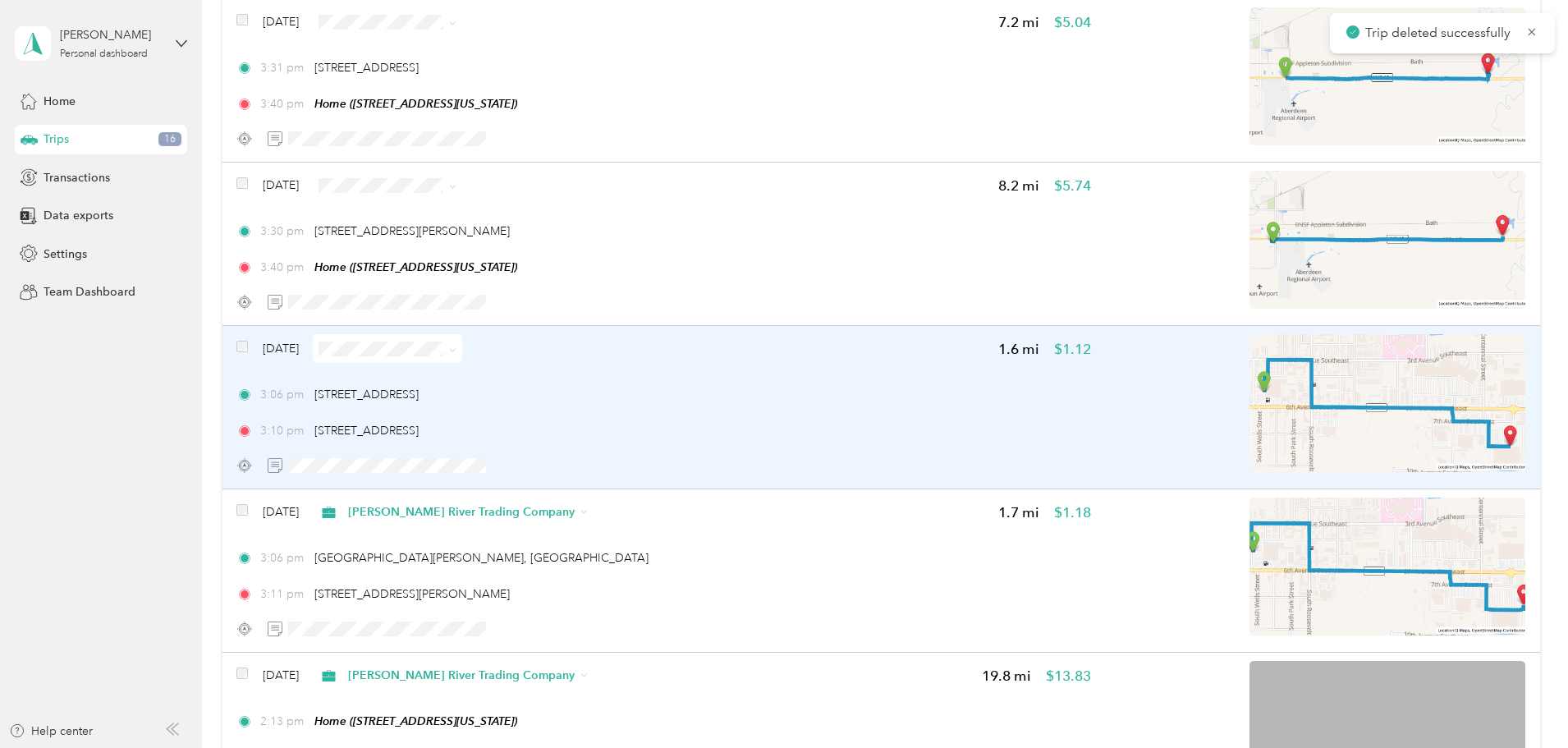 scroll, scrollTop: 2053, scrollLeft: 0, axis: vertical 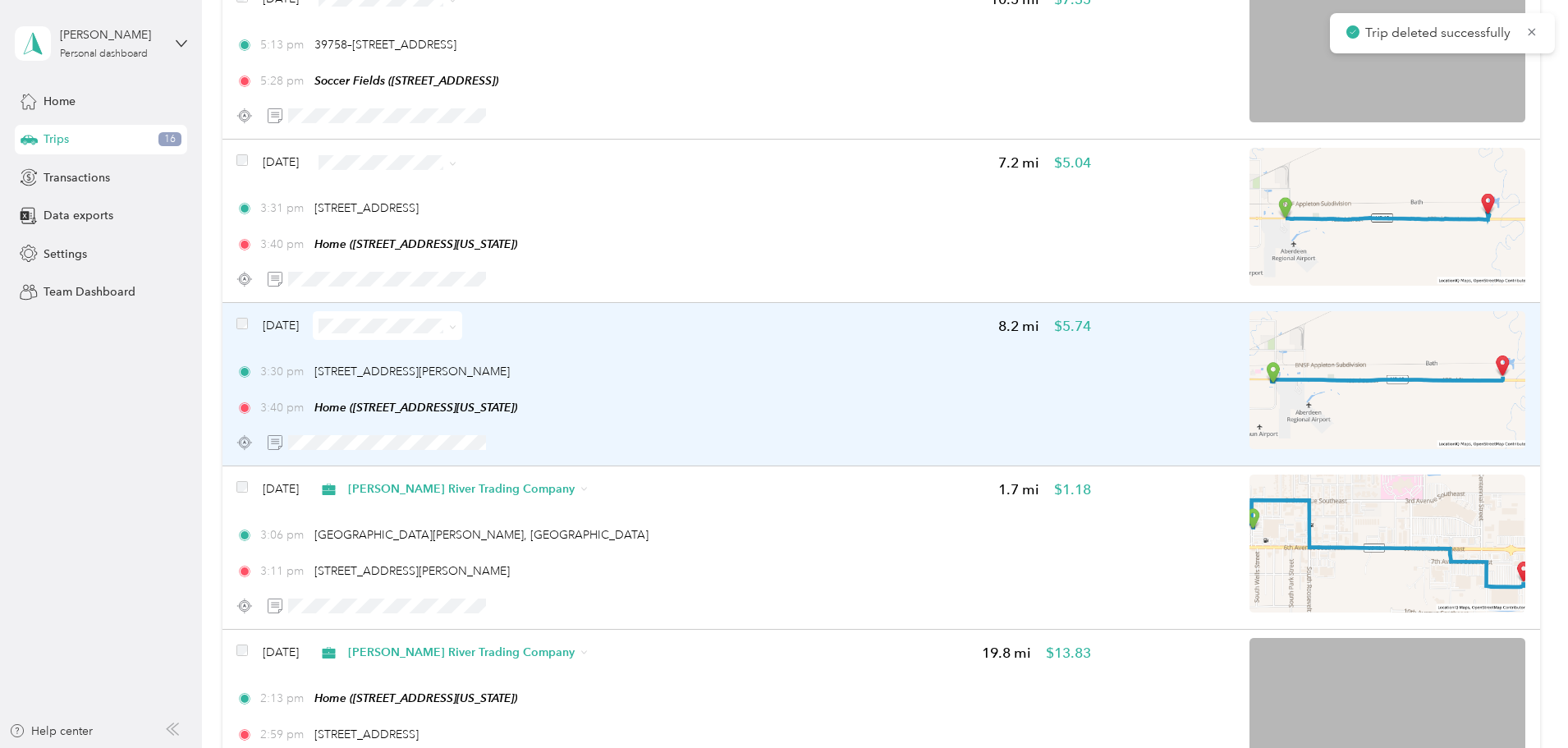 click on "3:30 pm [STREET_ADDRESS][PERSON_NAME]" at bounding box center [663, 371] 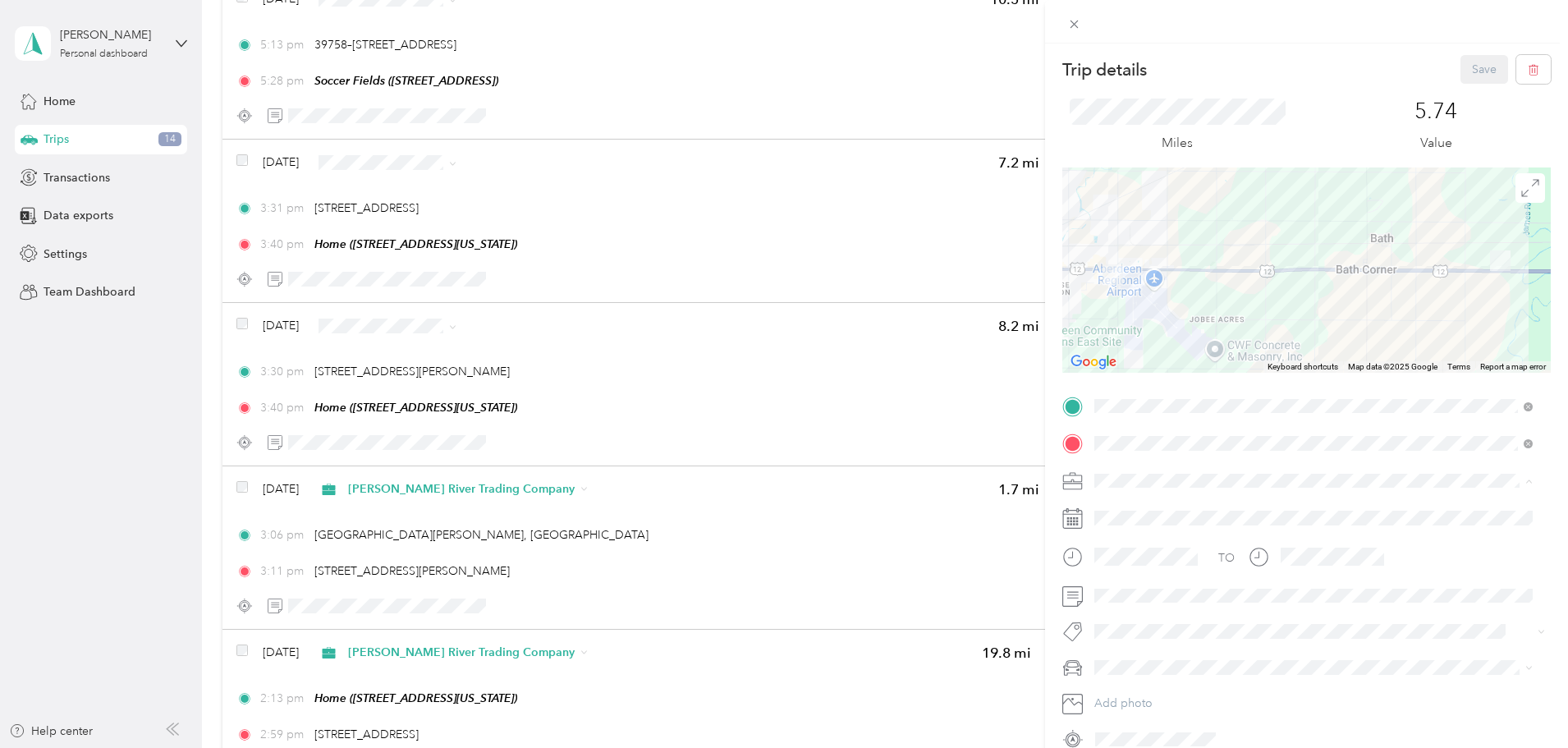 click on "[PERSON_NAME] River Trading Company" at bounding box center [1208, 653] 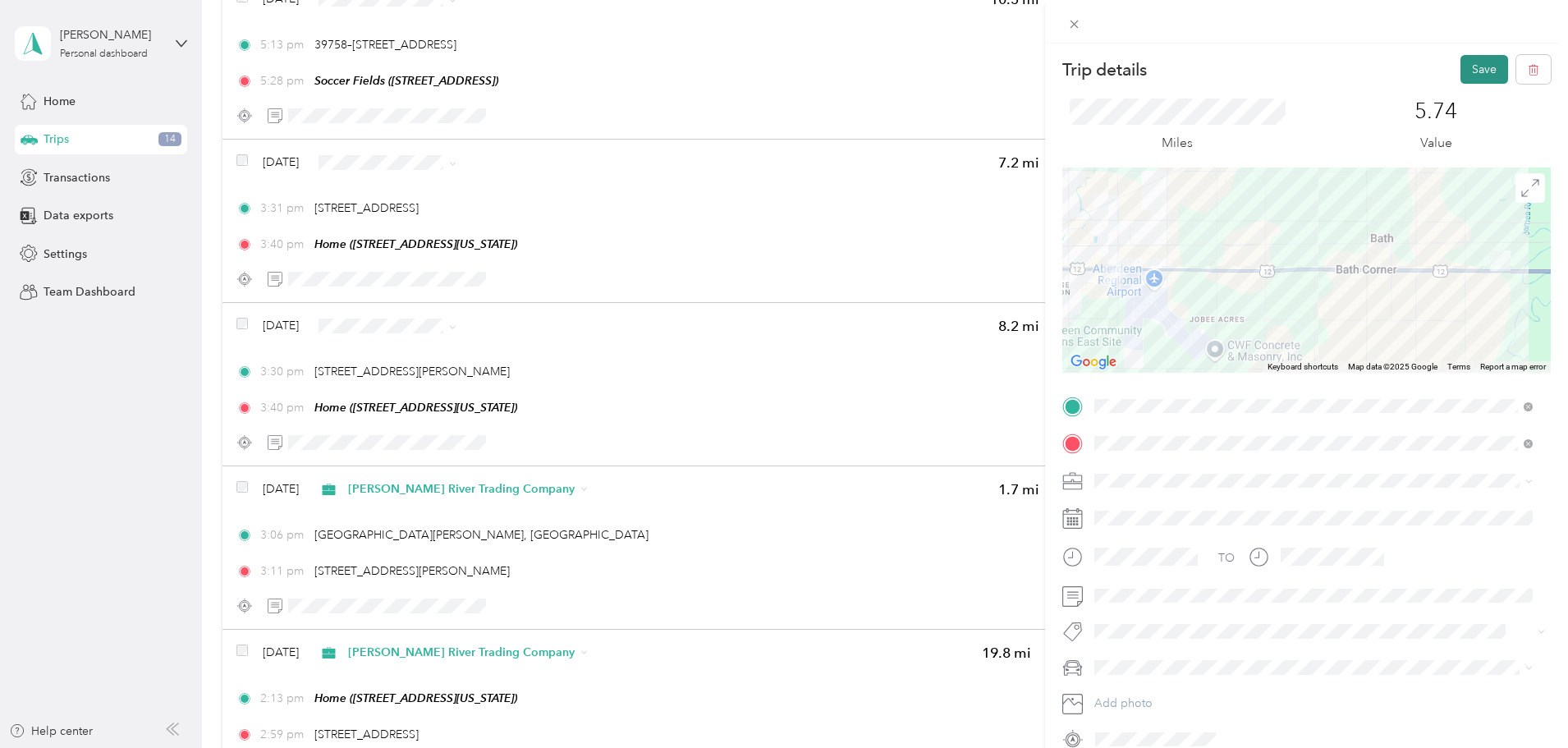 click on "Save" at bounding box center [1484, 69] 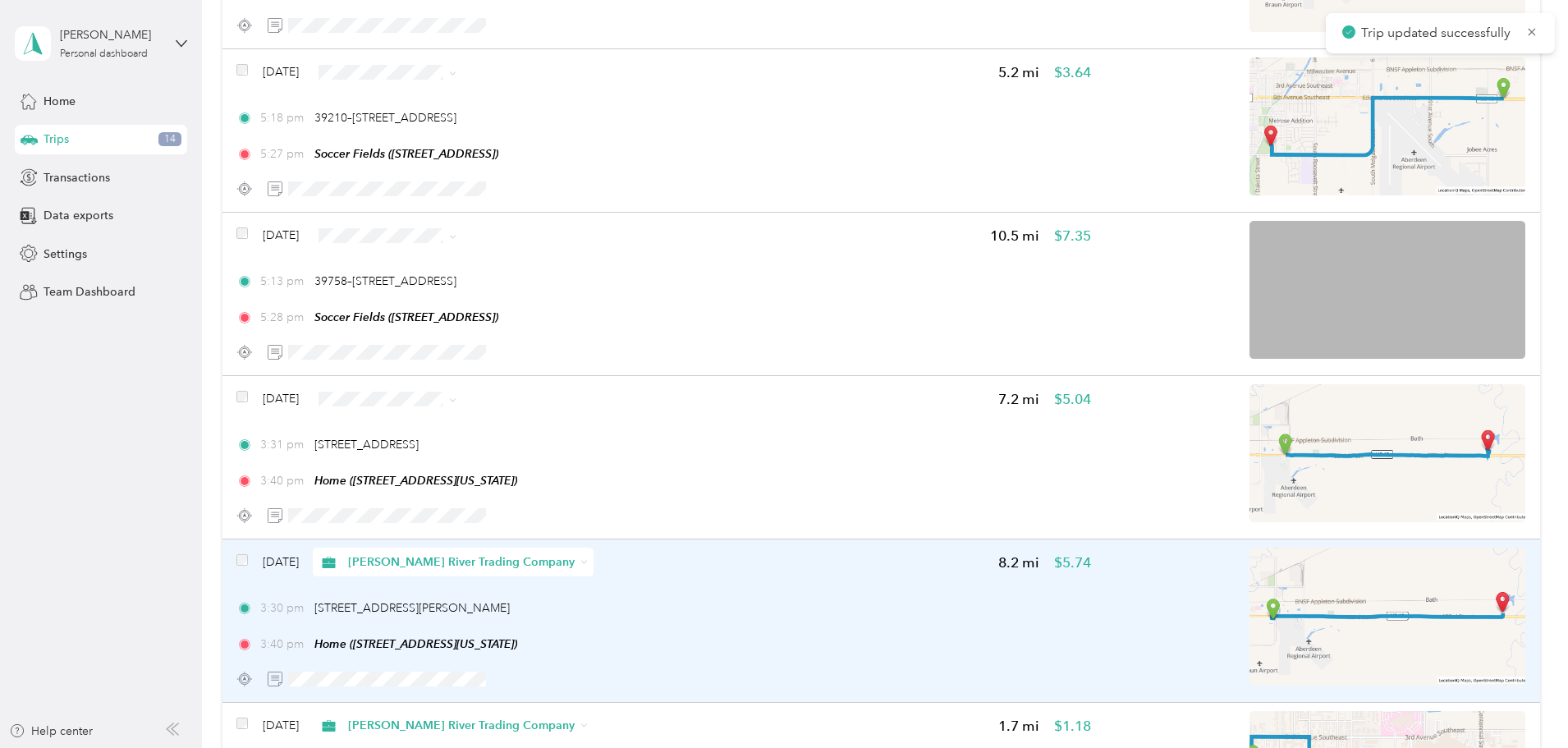 scroll, scrollTop: 1806, scrollLeft: 0, axis: vertical 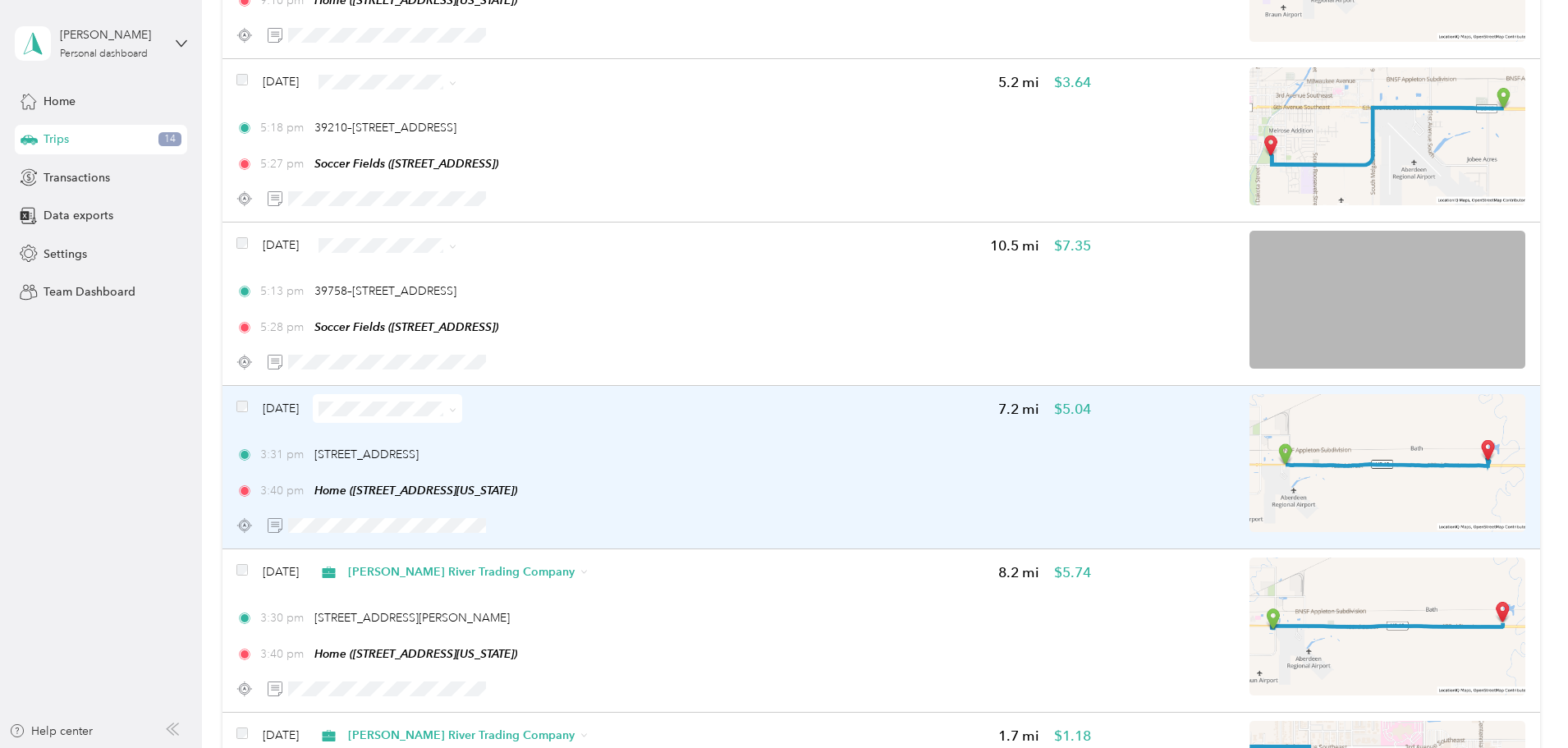 click on "3:31 pm [STREET_ADDRESS] 3:40 pm Home ([STREET_ADDRESS][US_STATE])" at bounding box center (663, 472) 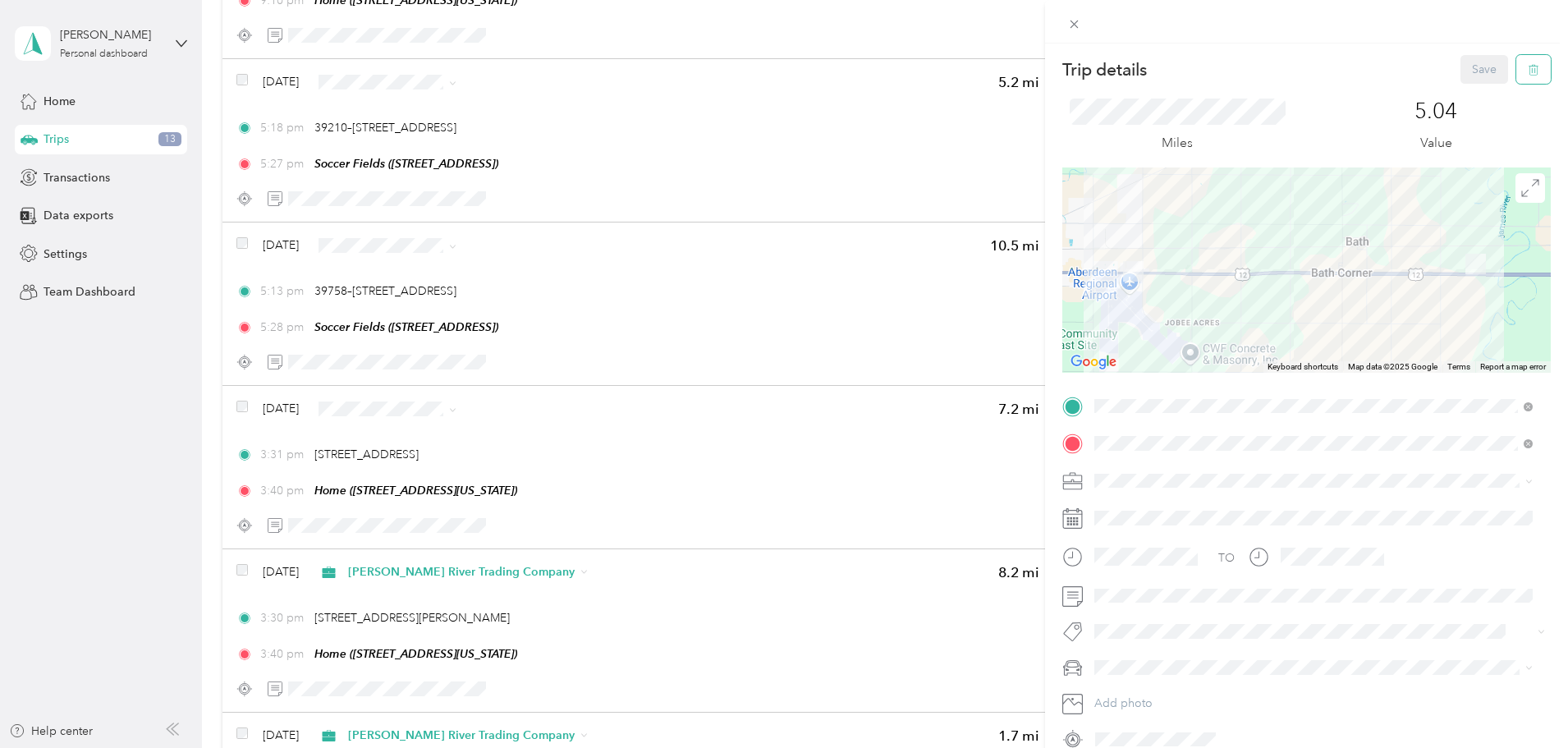 click 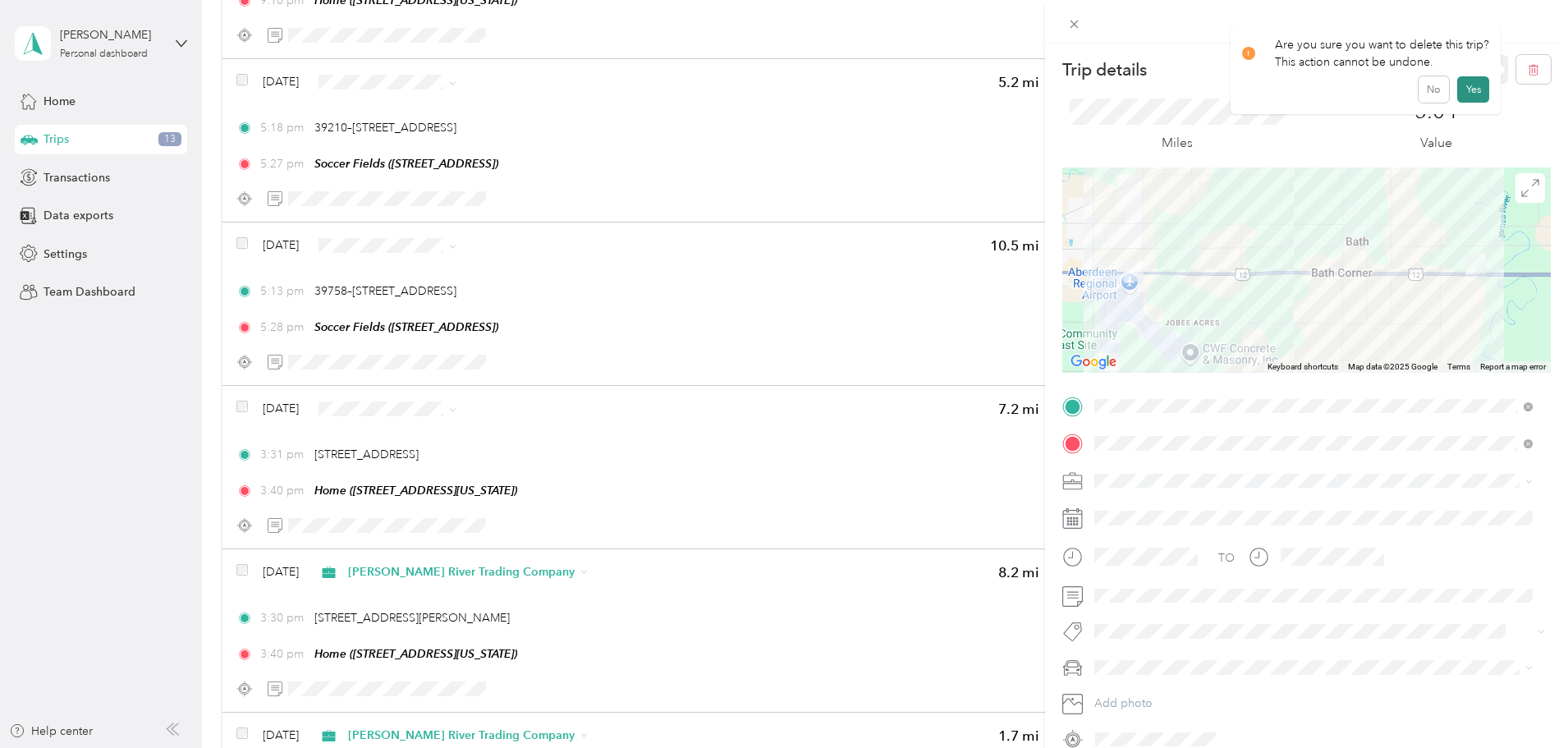 click on "Yes" at bounding box center (1473, 89) 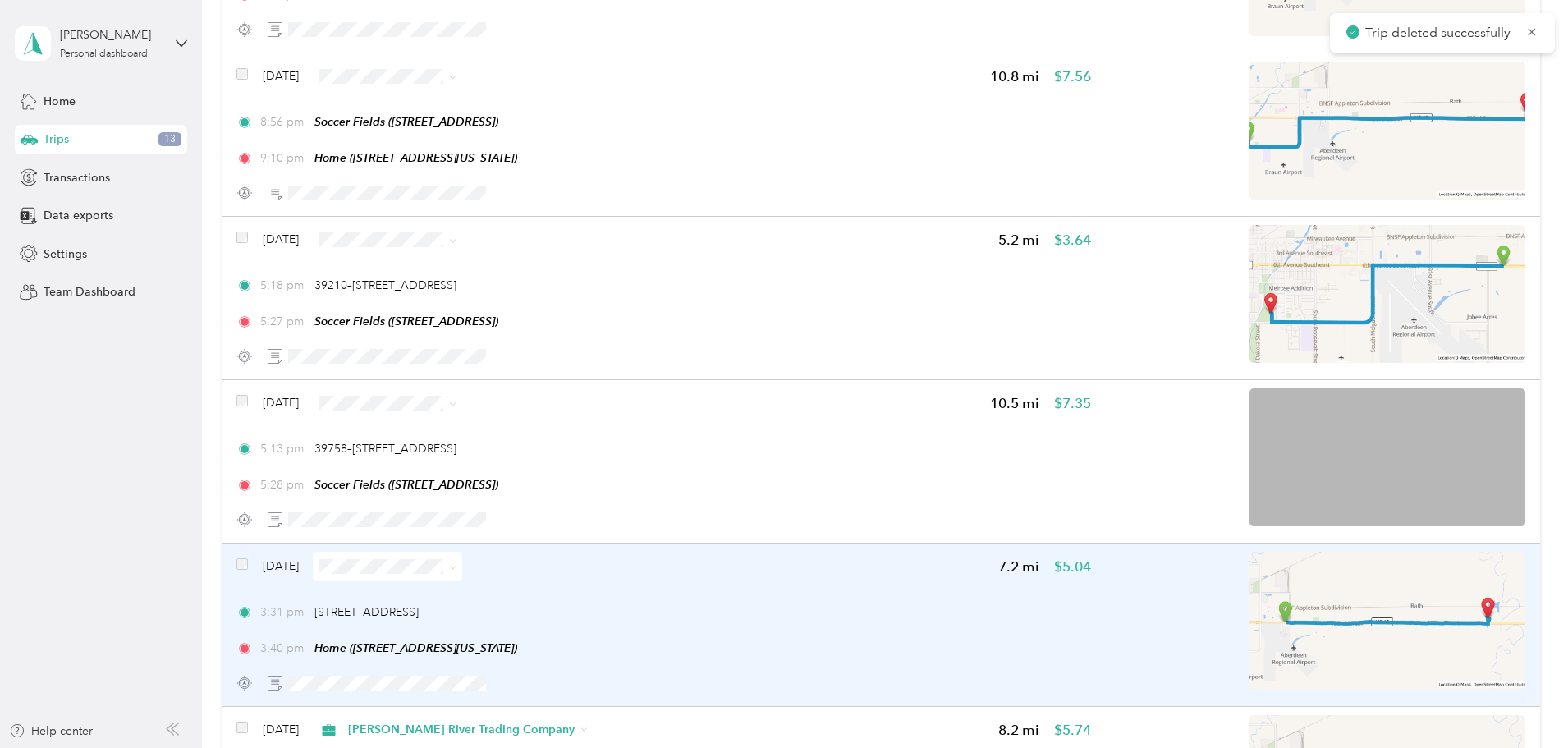 scroll, scrollTop: 1642, scrollLeft: 0, axis: vertical 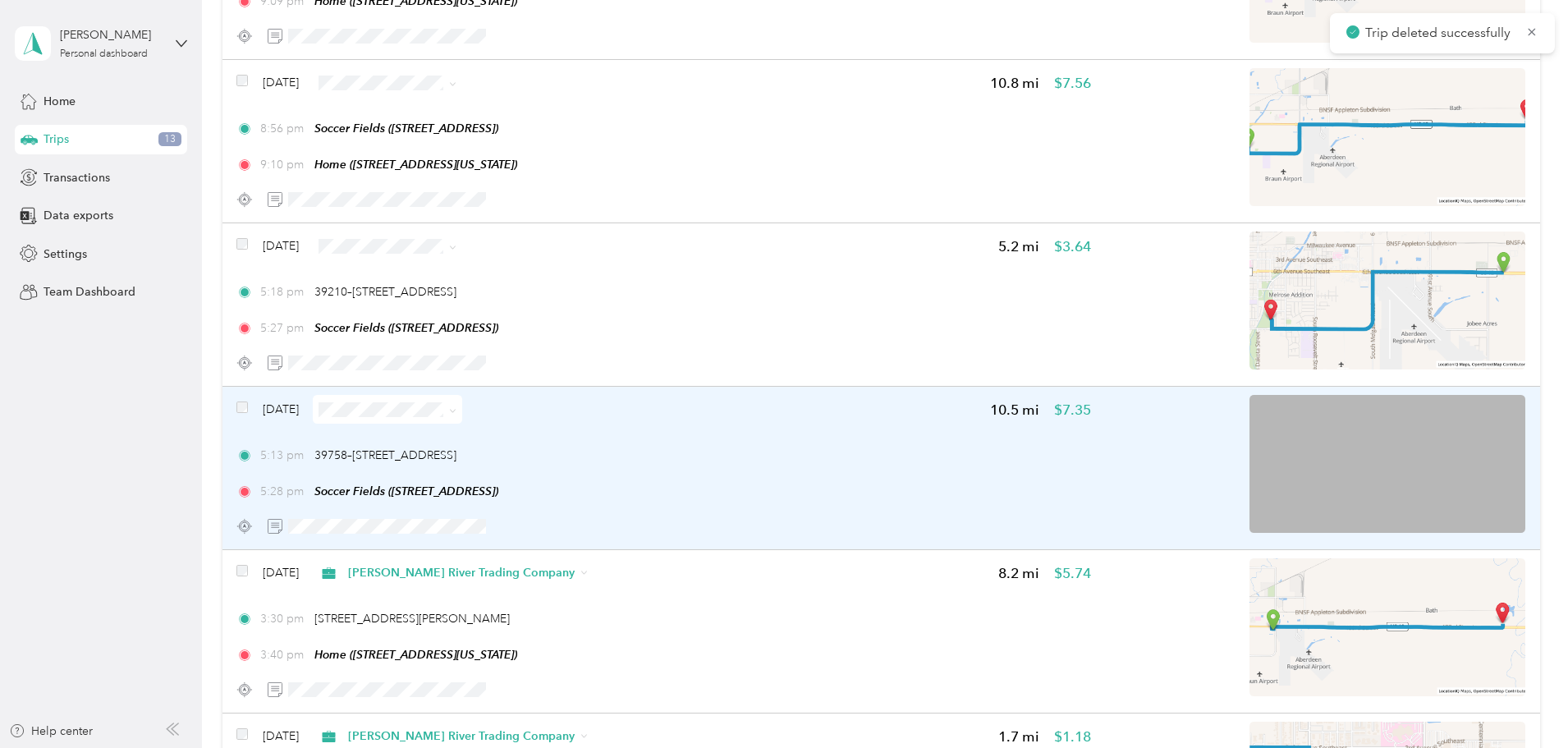 click on "5:13 pm 39758–[STREET_ADDRESS]" at bounding box center [663, 455] 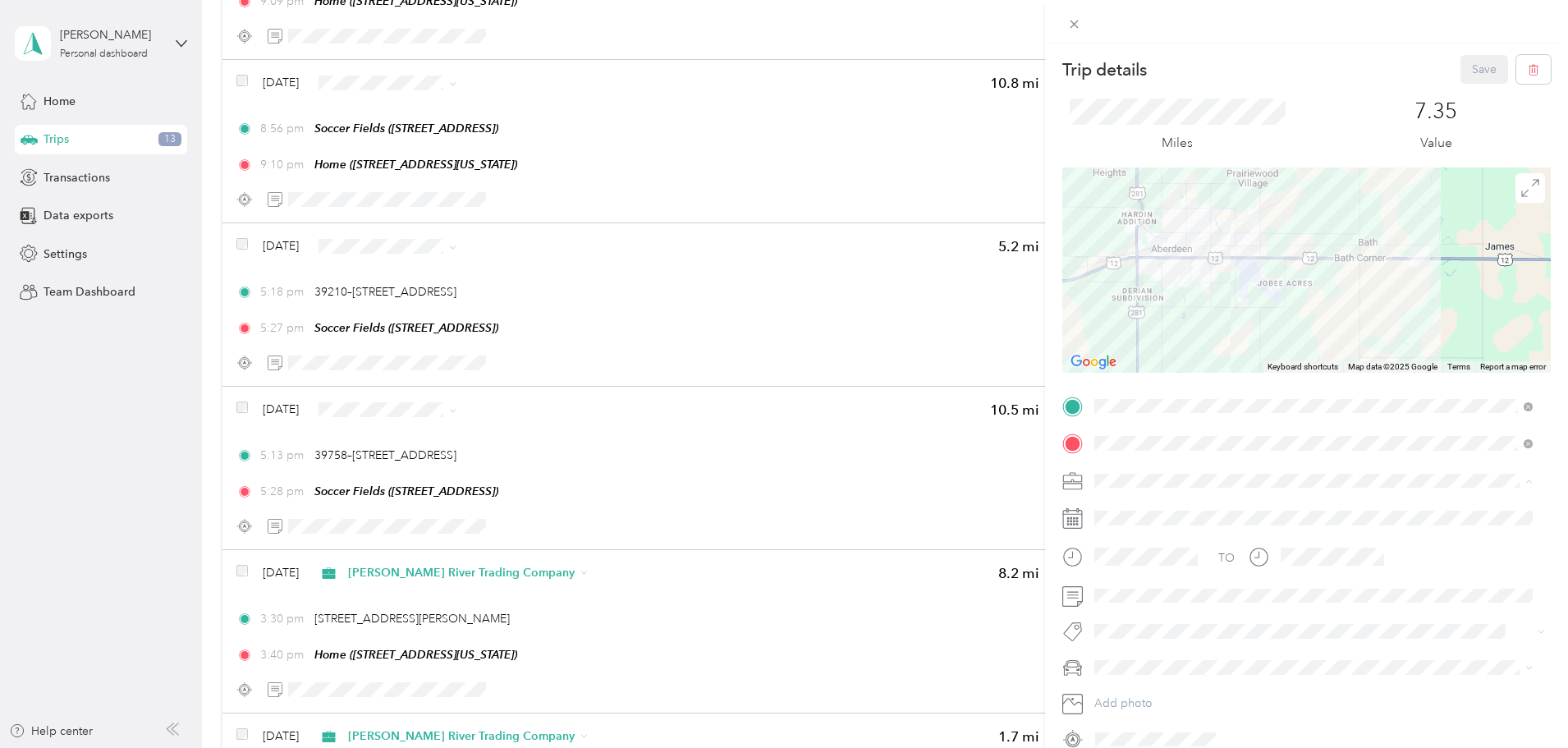 click on "Referee Services" at bounding box center [1143, 624] 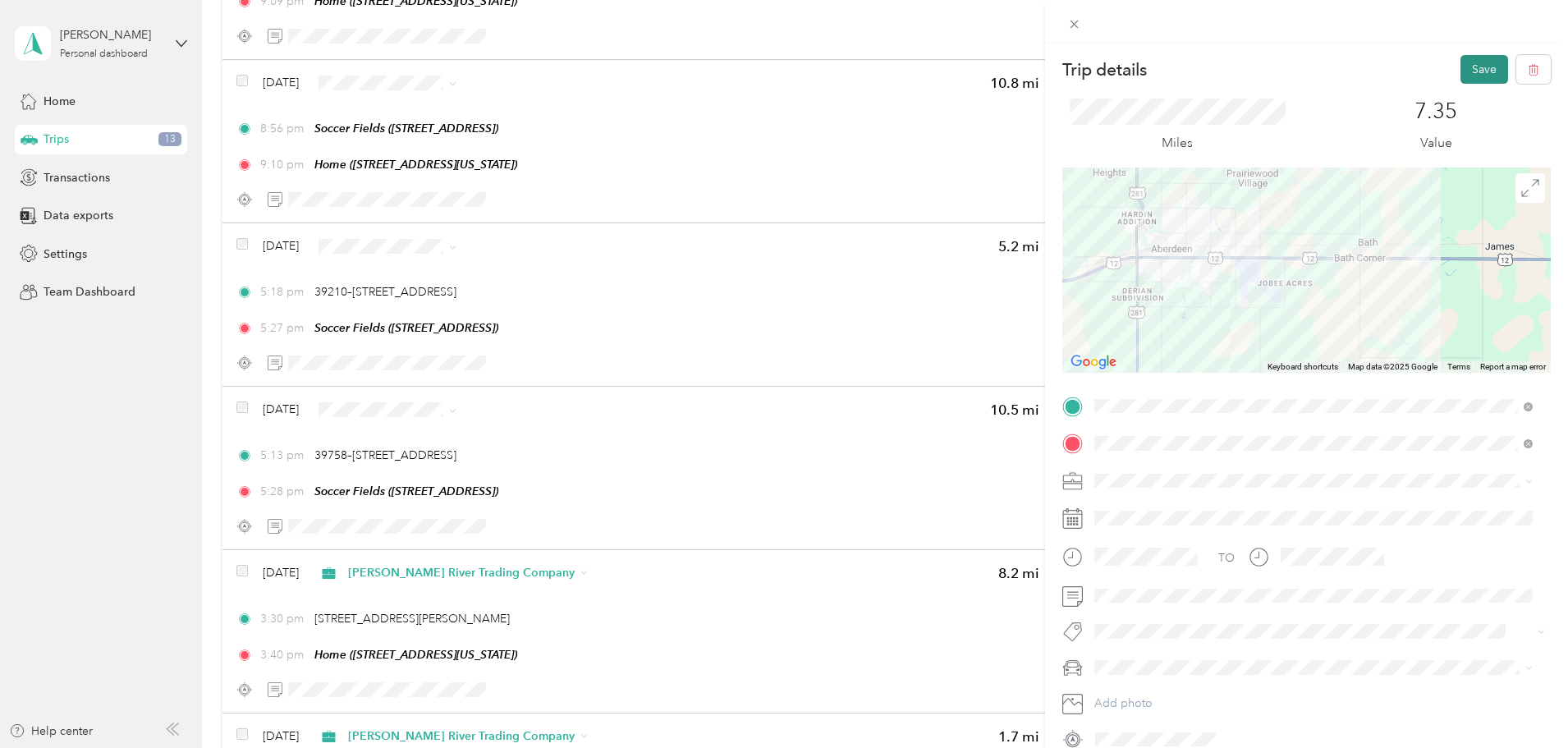 click on "Save" at bounding box center (1484, 69) 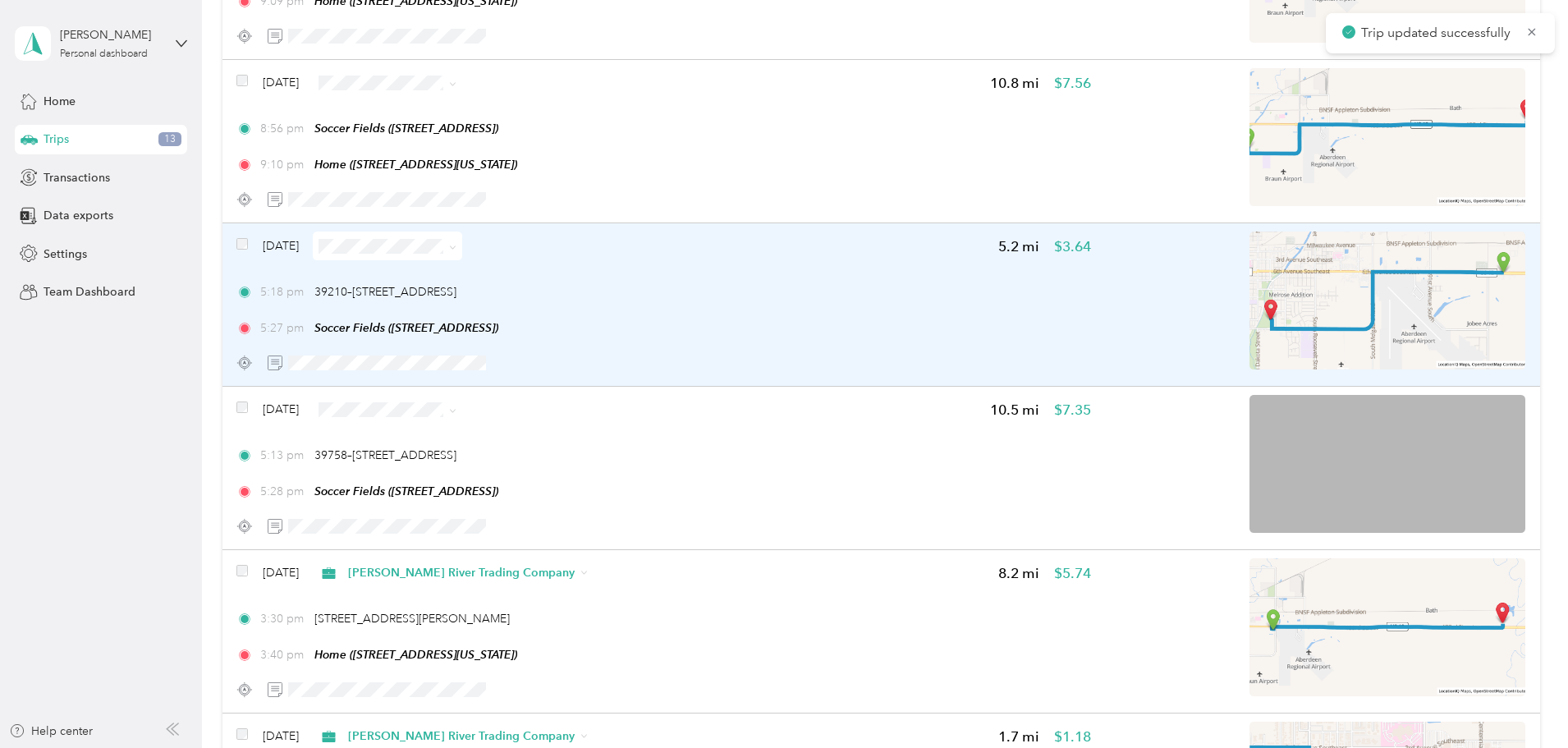 click on "5:18 pm 39210–[STREET_ADDRESS]" at bounding box center [663, 291] 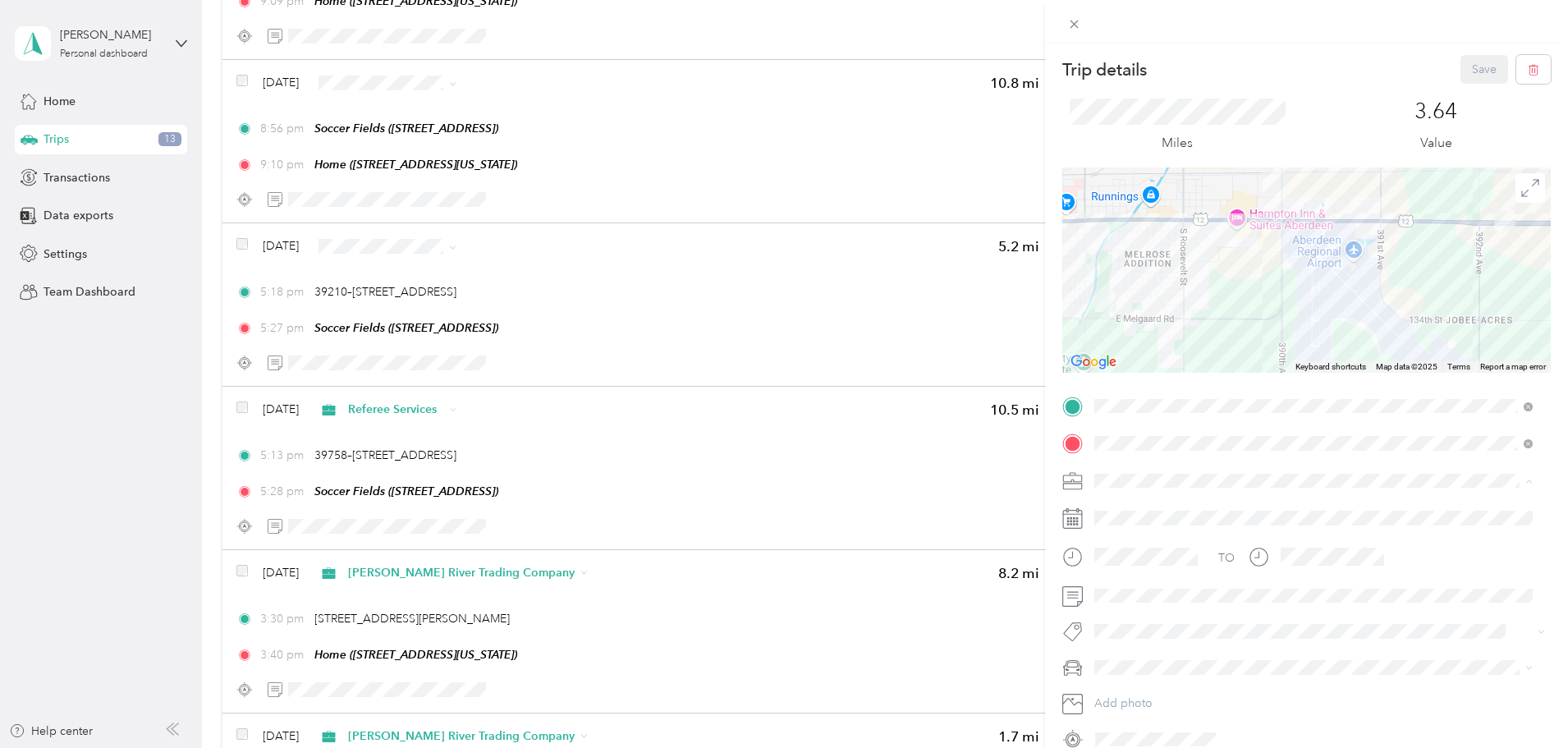click on "Concessions" at bounding box center (1133, 595) 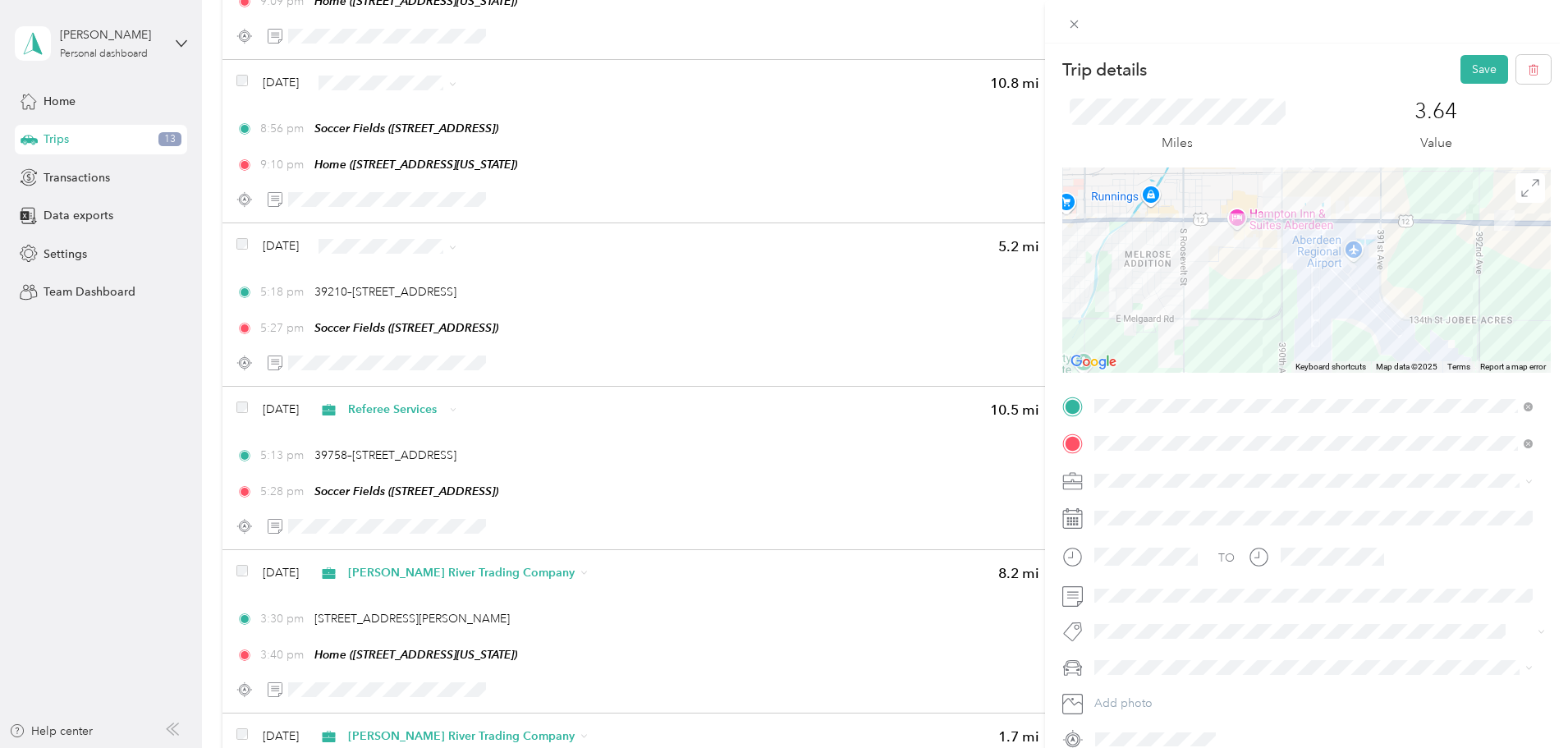 click on "[PERSON_NAME]'s Equinox #2" at bounding box center (1314, 608) 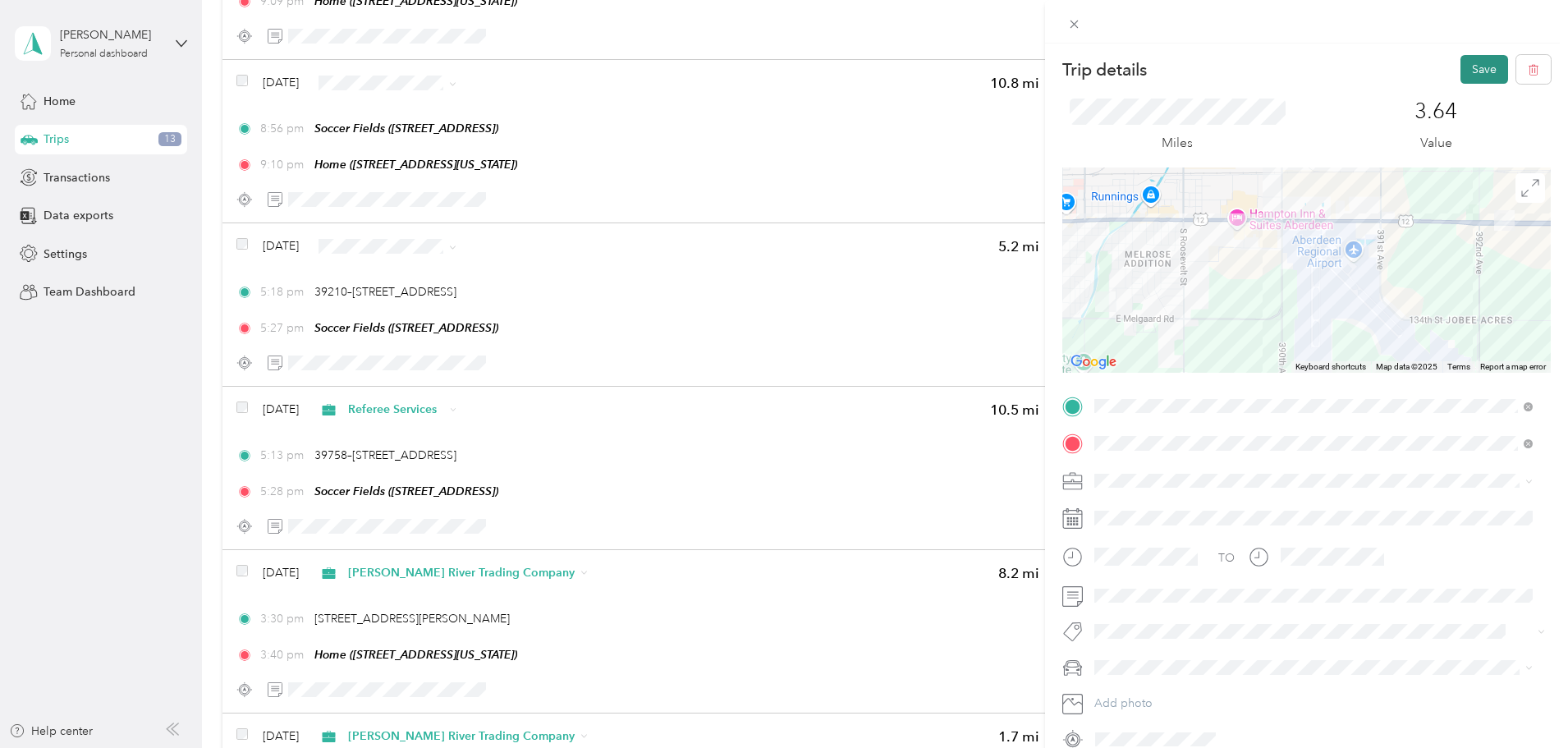 click on "Save" at bounding box center (1484, 69) 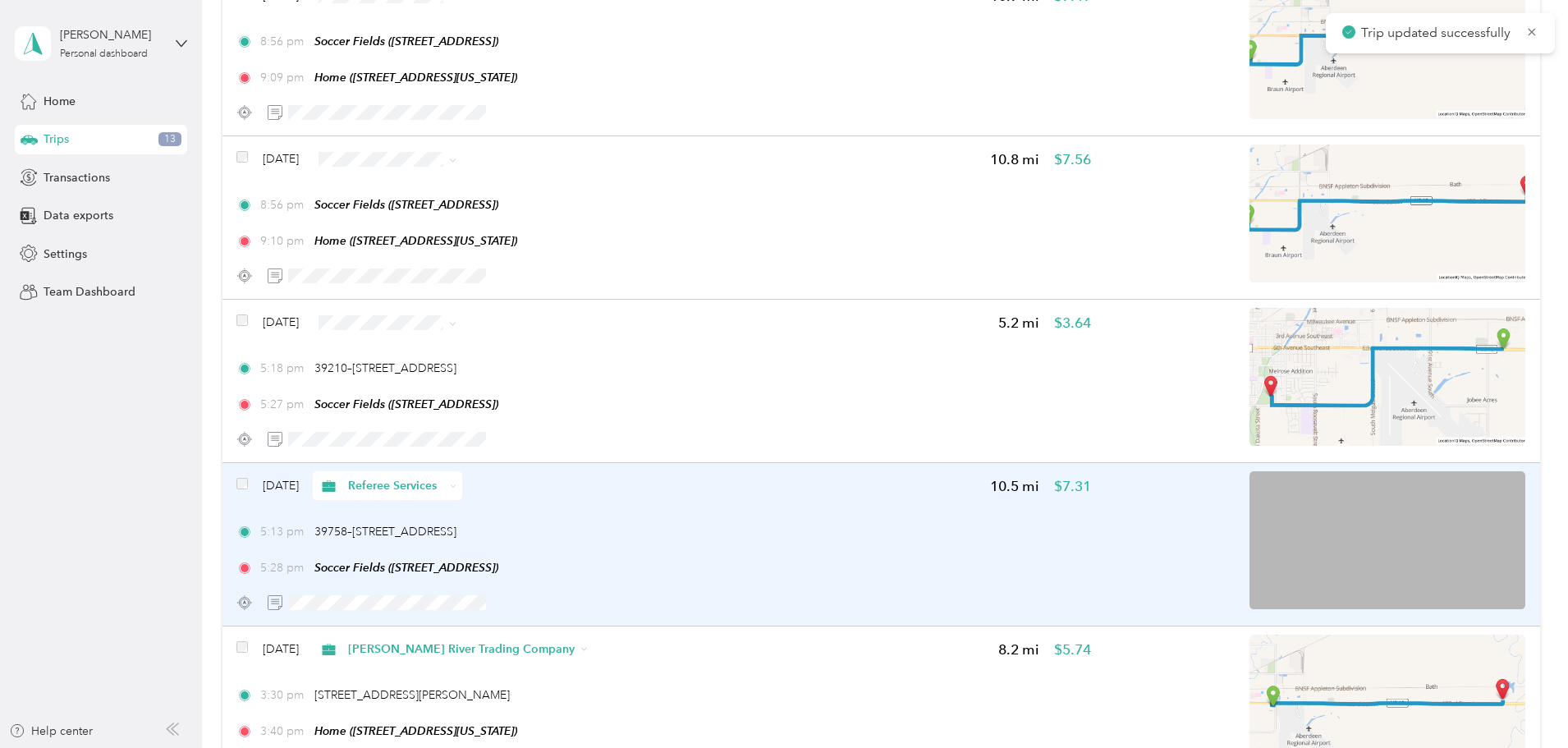scroll, scrollTop: 1396, scrollLeft: 0, axis: vertical 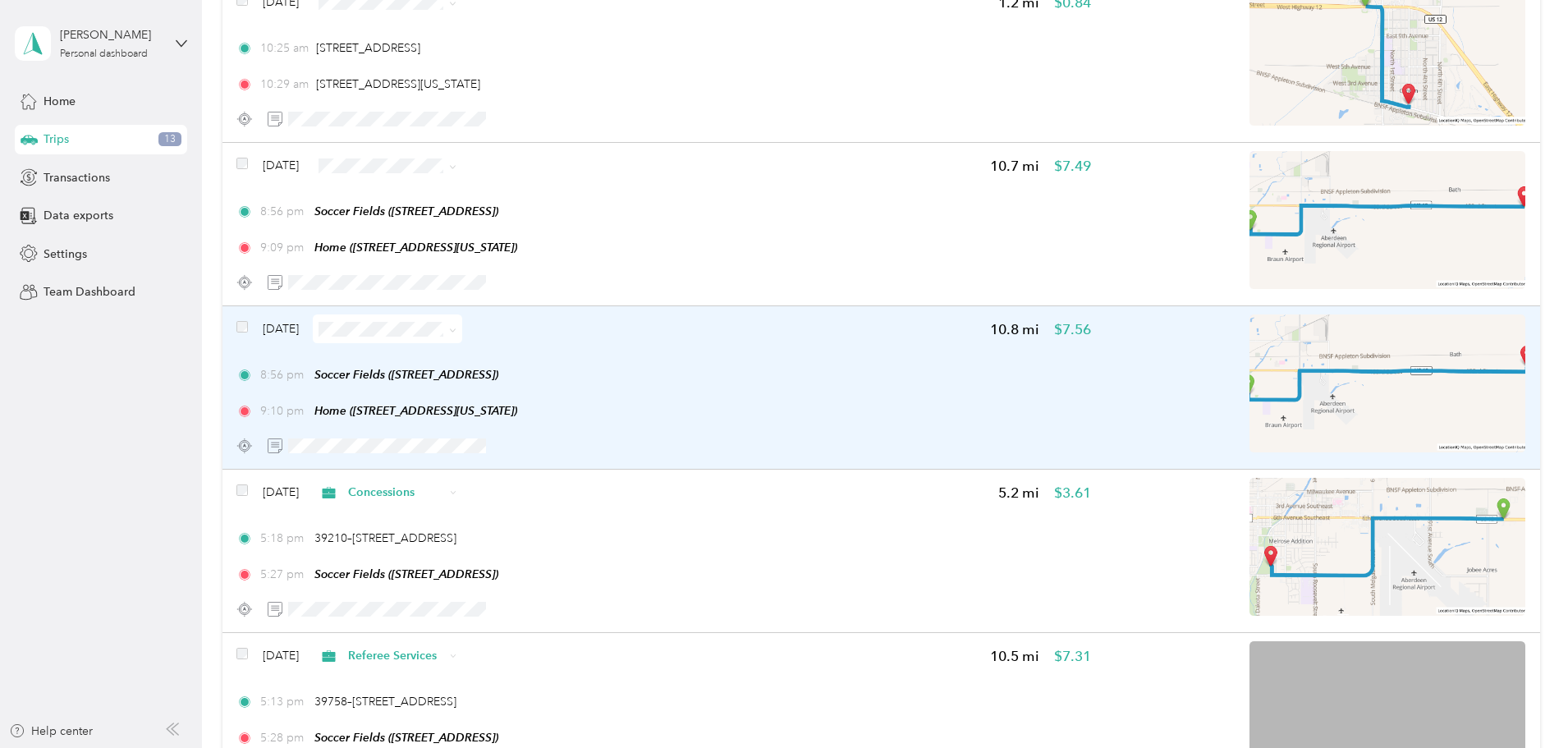 click on "8:56 pm Soccer Fields ([STREET_ADDRESS]) 9:10 pm Home ([STREET_ADDRESS][US_STATE])" at bounding box center (663, 392) 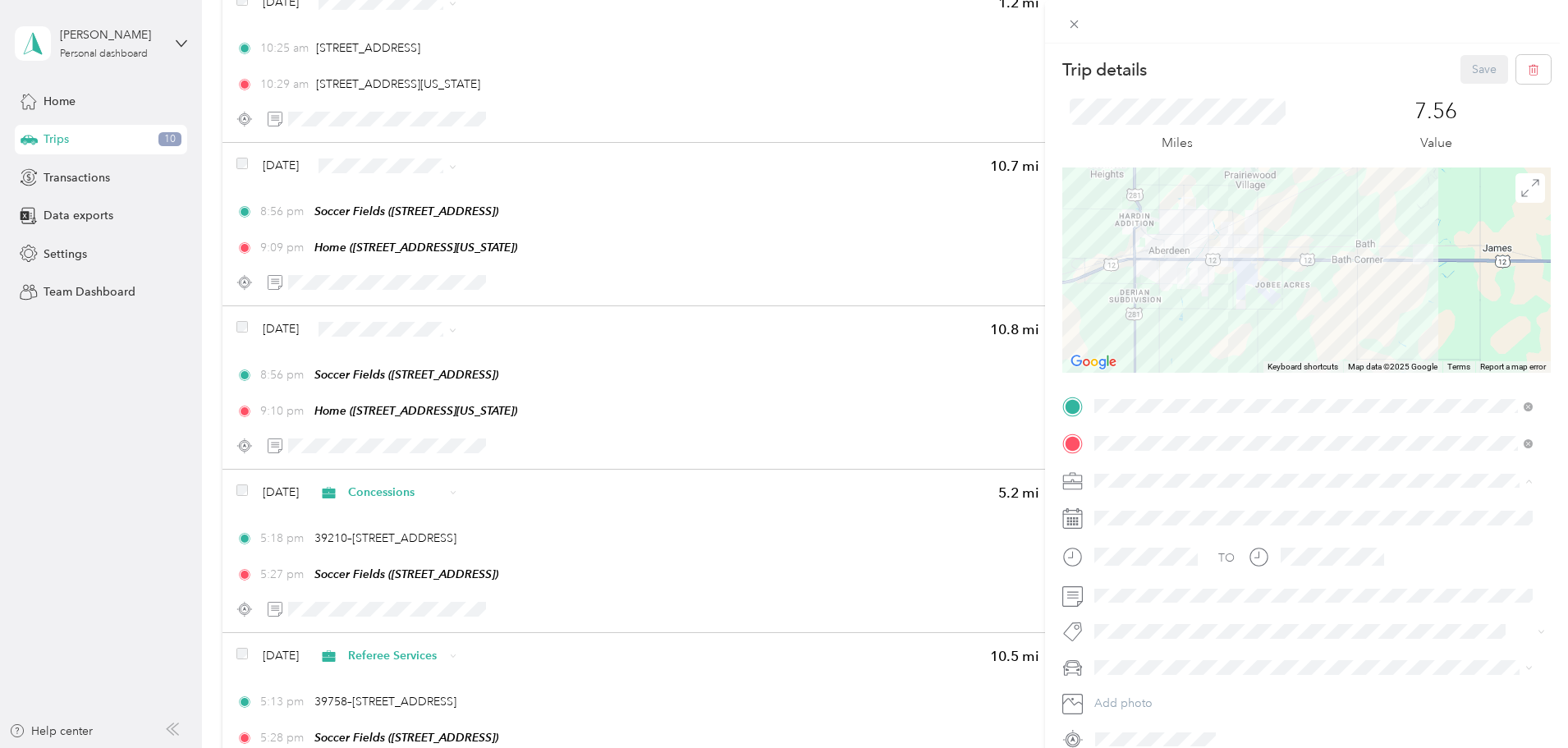 click on "Referee Services" at bounding box center (1143, 624) 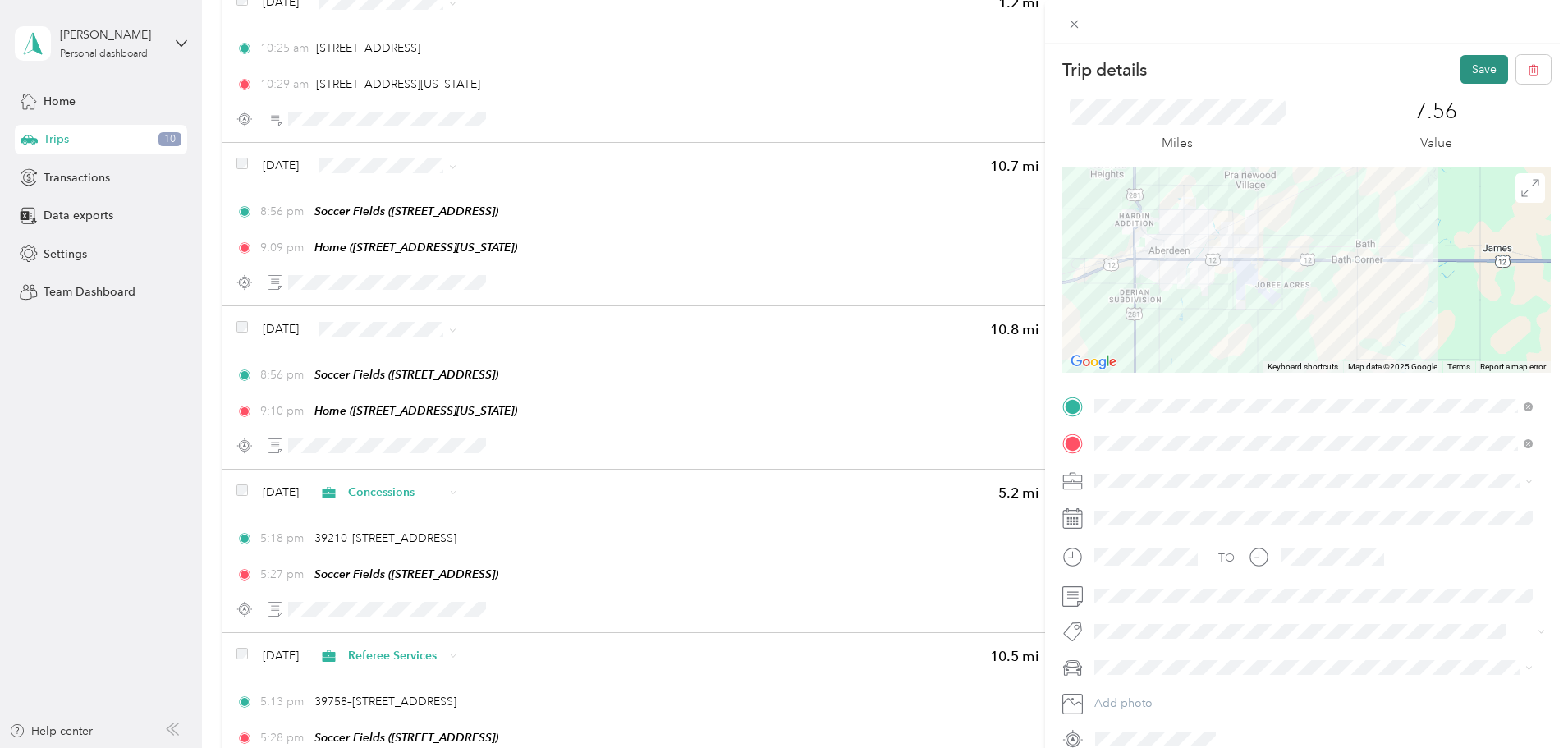 click on "Save" at bounding box center [1484, 69] 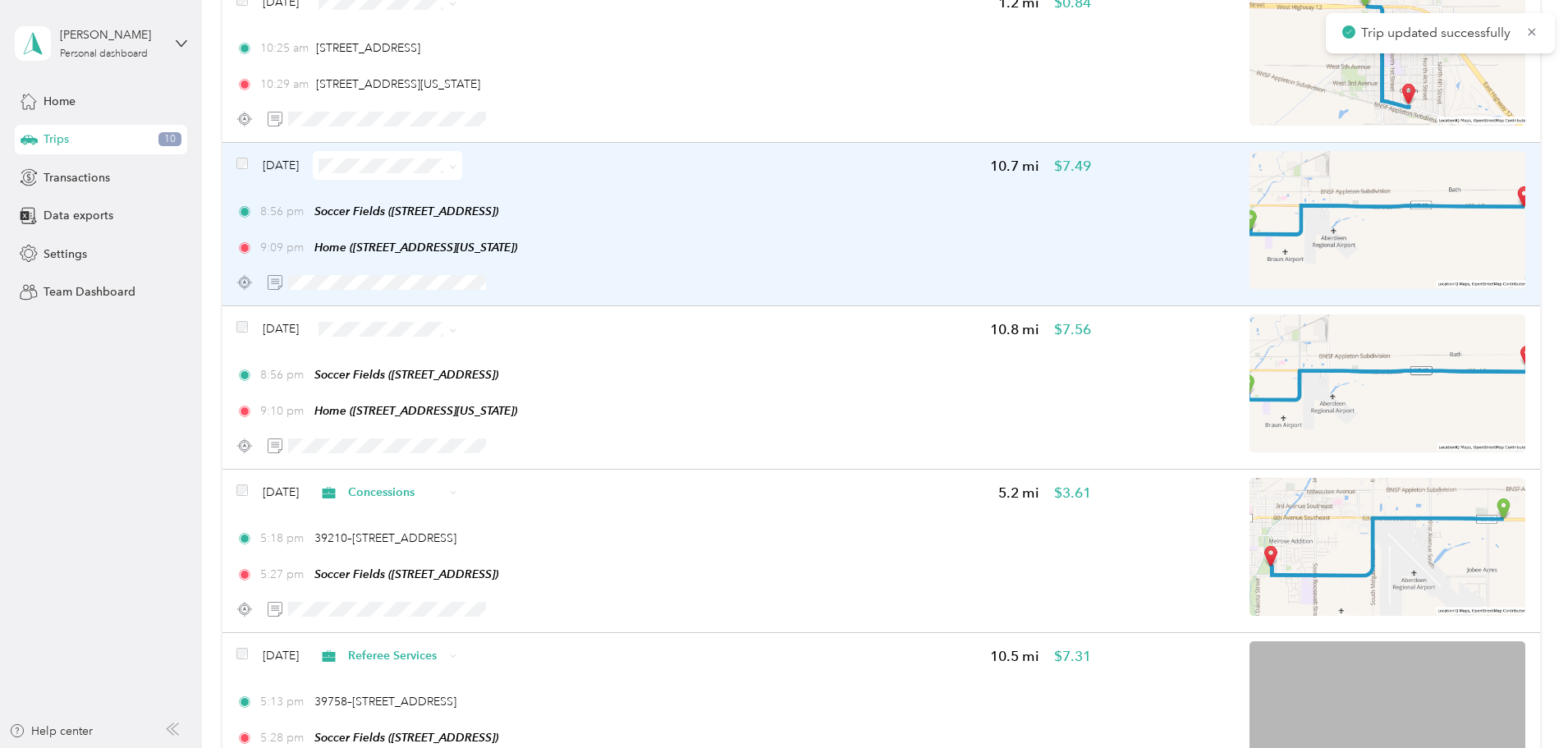 click on "8:56 pm Soccer Fields ([STREET_ADDRESS]) 9:09 pm Home ([STREET_ADDRESS][US_STATE])" at bounding box center [663, 229] 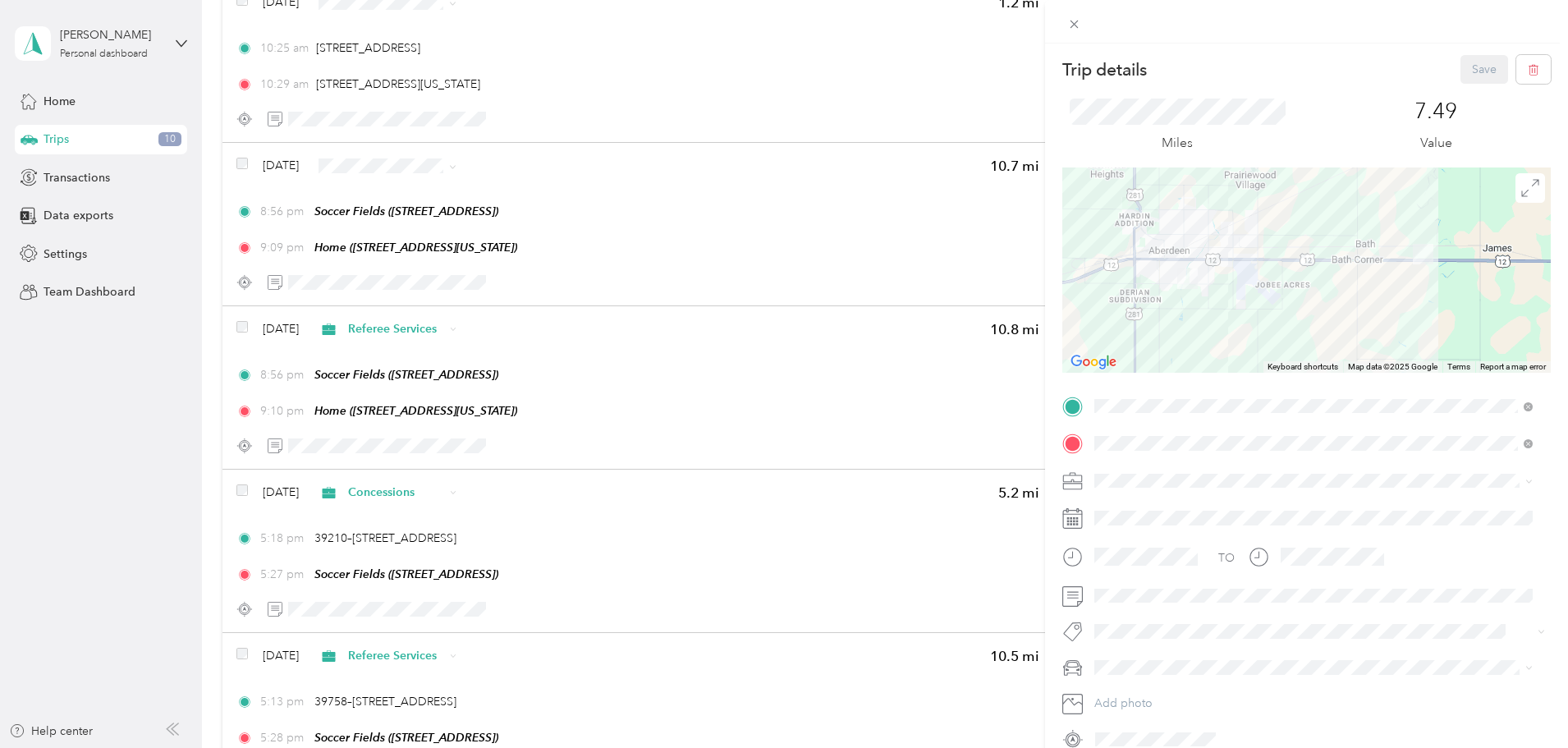 click on "Concessions" at bounding box center [1133, 595] 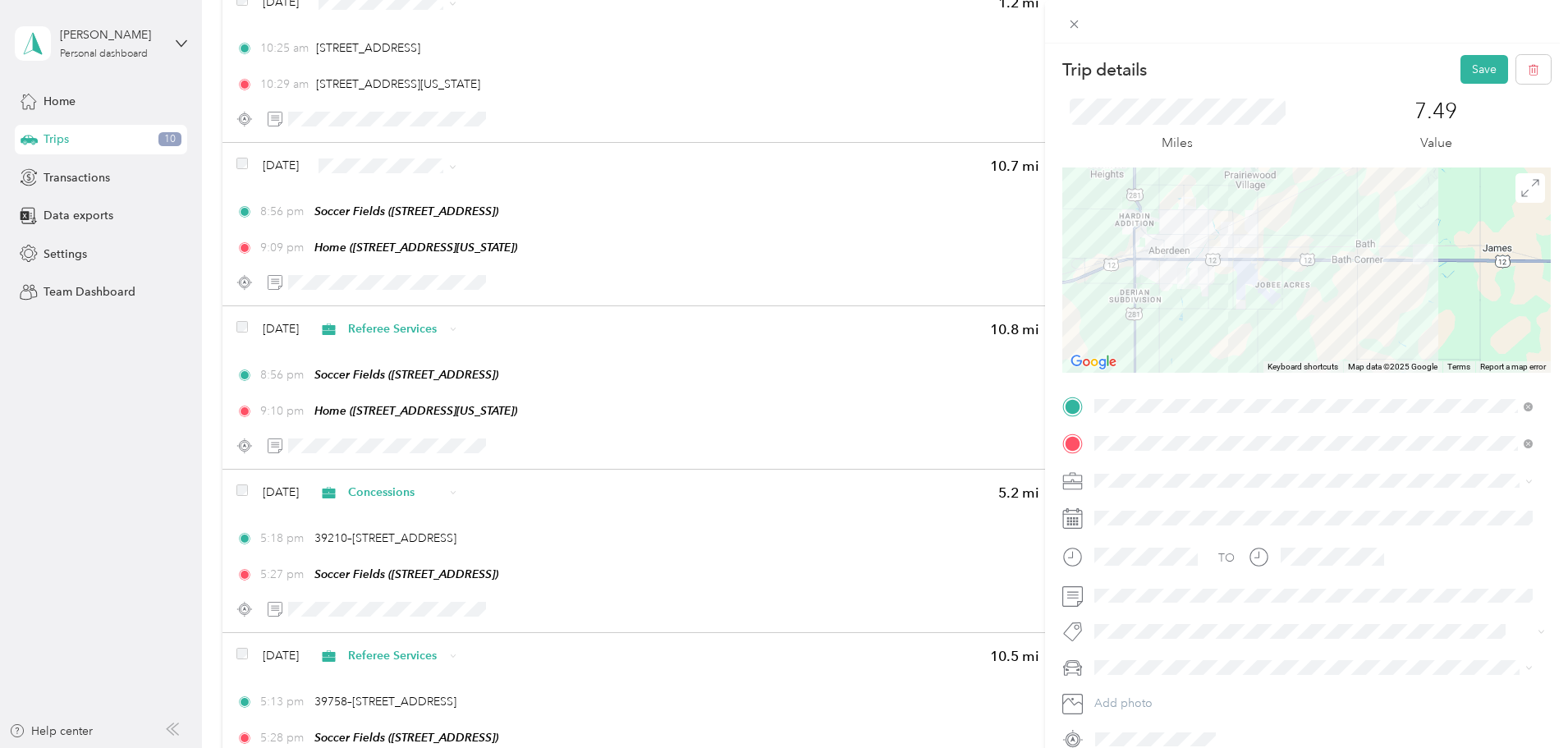 click on "[PERSON_NAME]'s Equinox #2" at bounding box center (1314, 608) 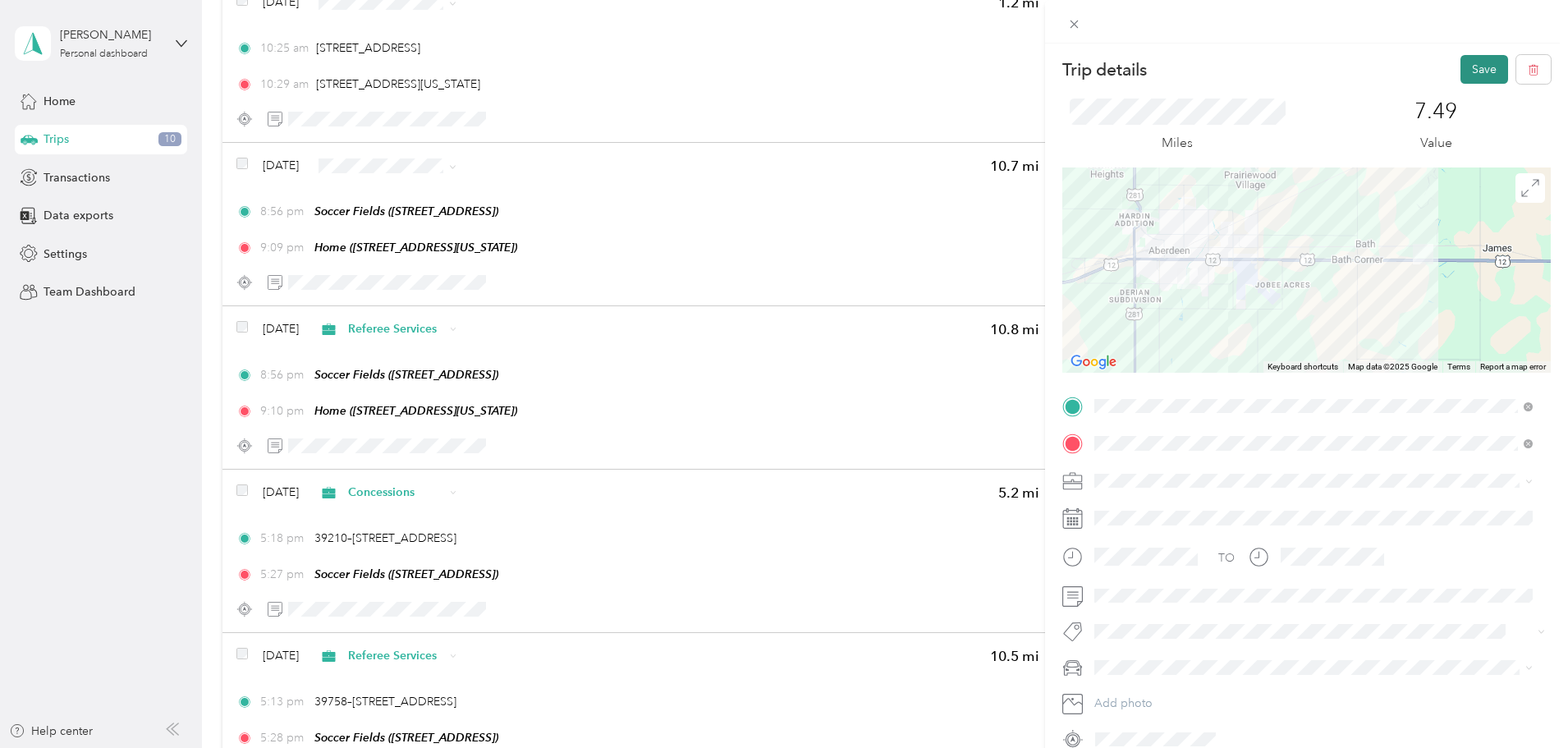 click on "Save" at bounding box center (1484, 69) 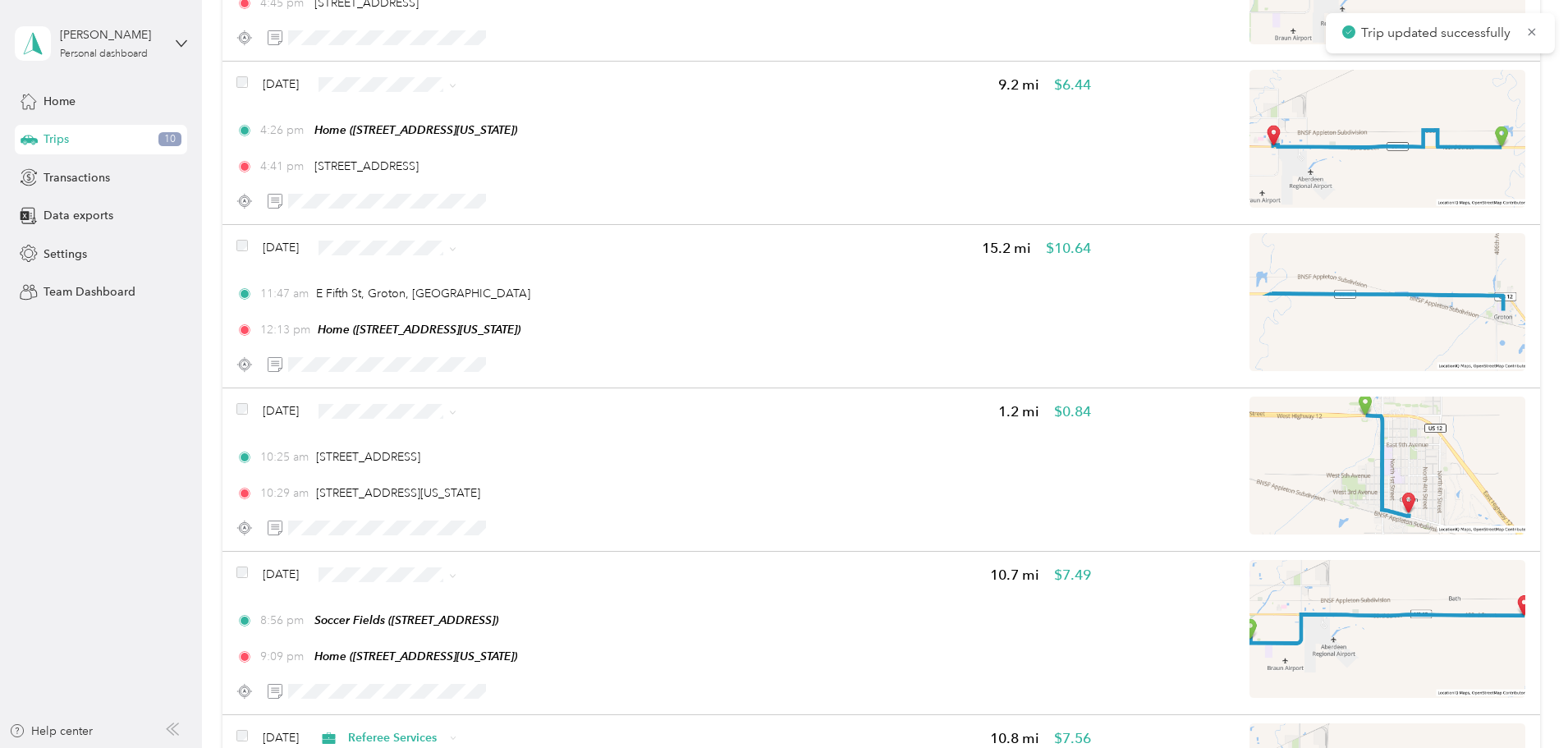 scroll, scrollTop: 985, scrollLeft: 0, axis: vertical 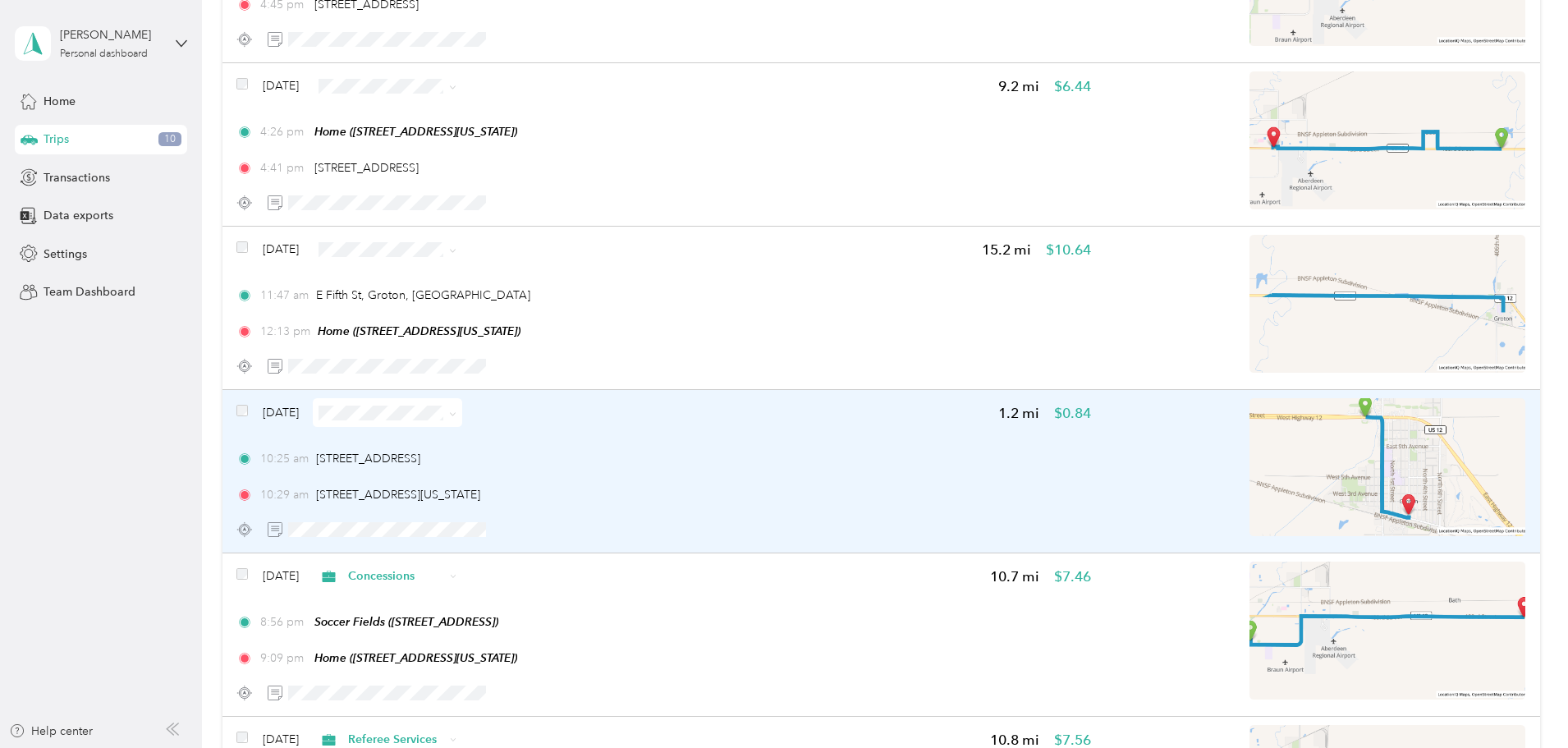 click on "10:25 am [STREET_ADDRESS]" at bounding box center (663, 458) 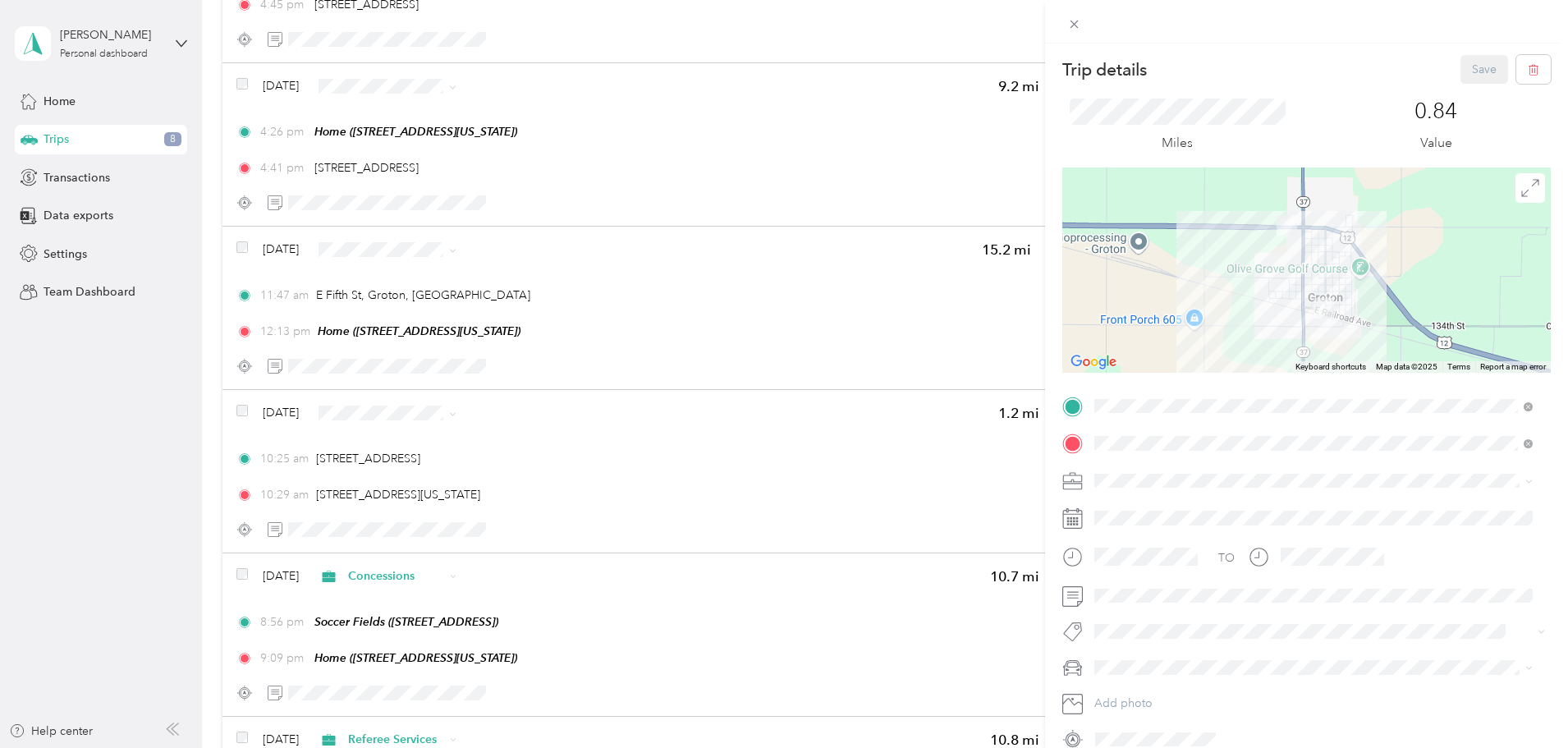 click on "Personal" at bounding box center [1121, 535] 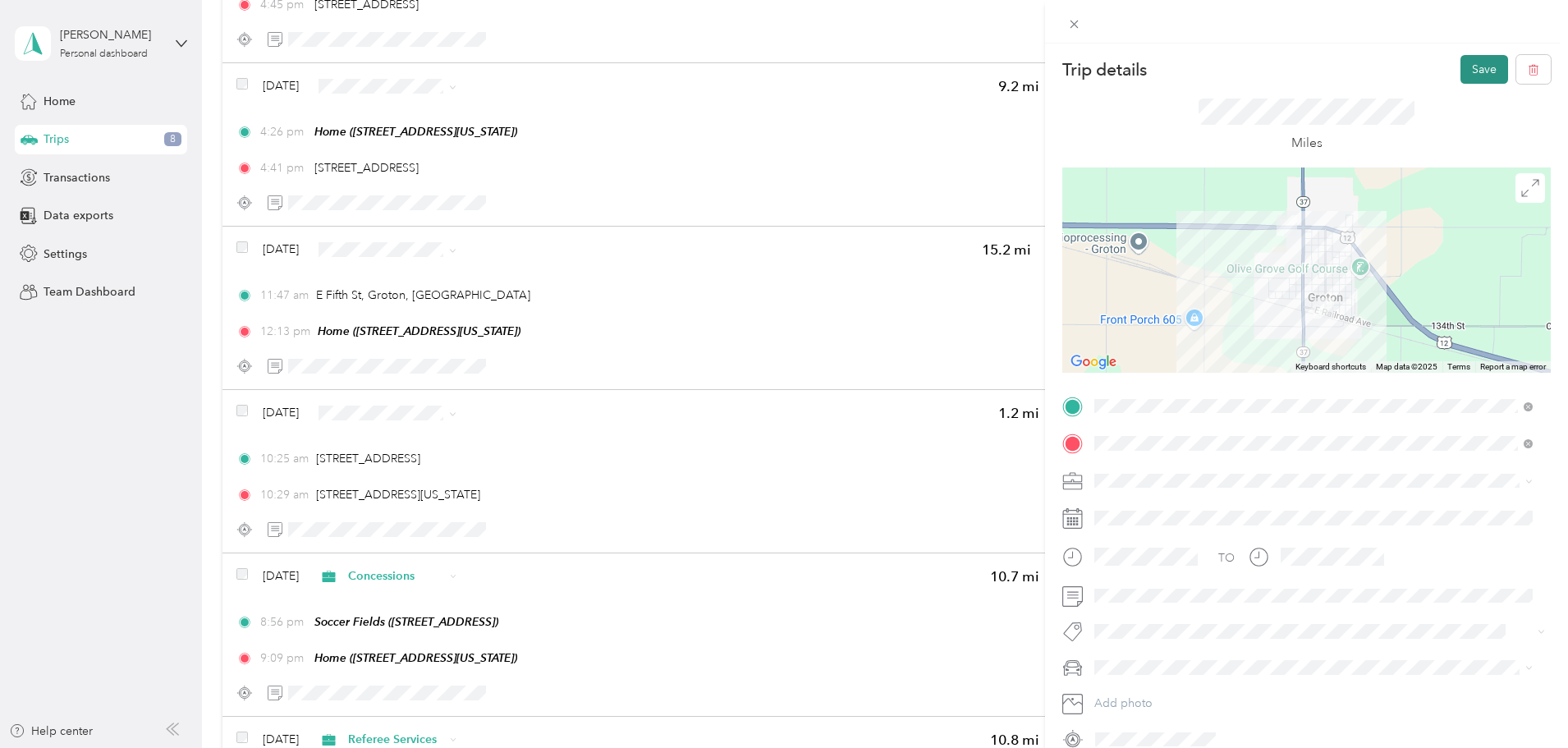 click on "Save" at bounding box center [1484, 69] 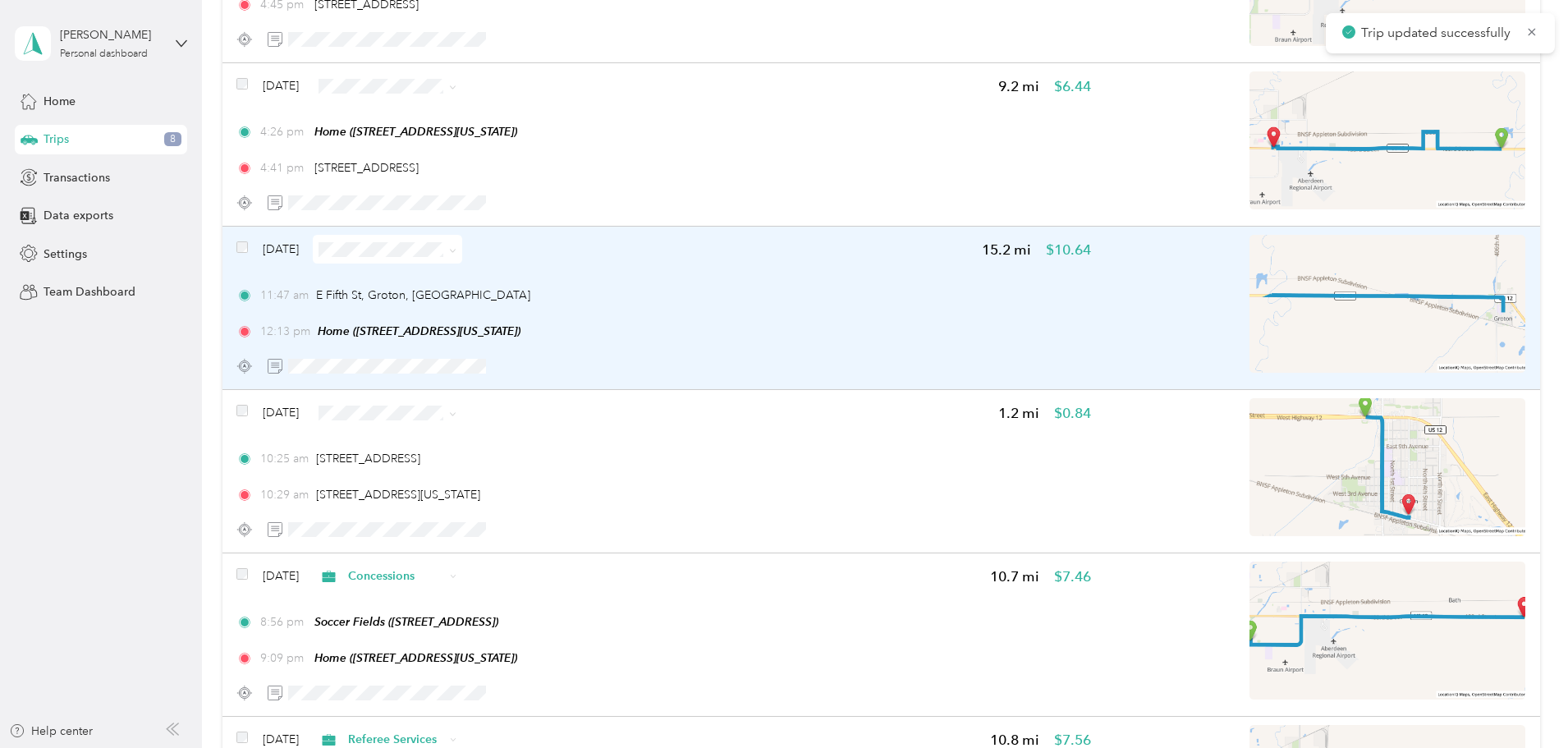 click on "12:13 pm Home ([STREET_ADDRESS][US_STATE])" at bounding box center [663, 331] 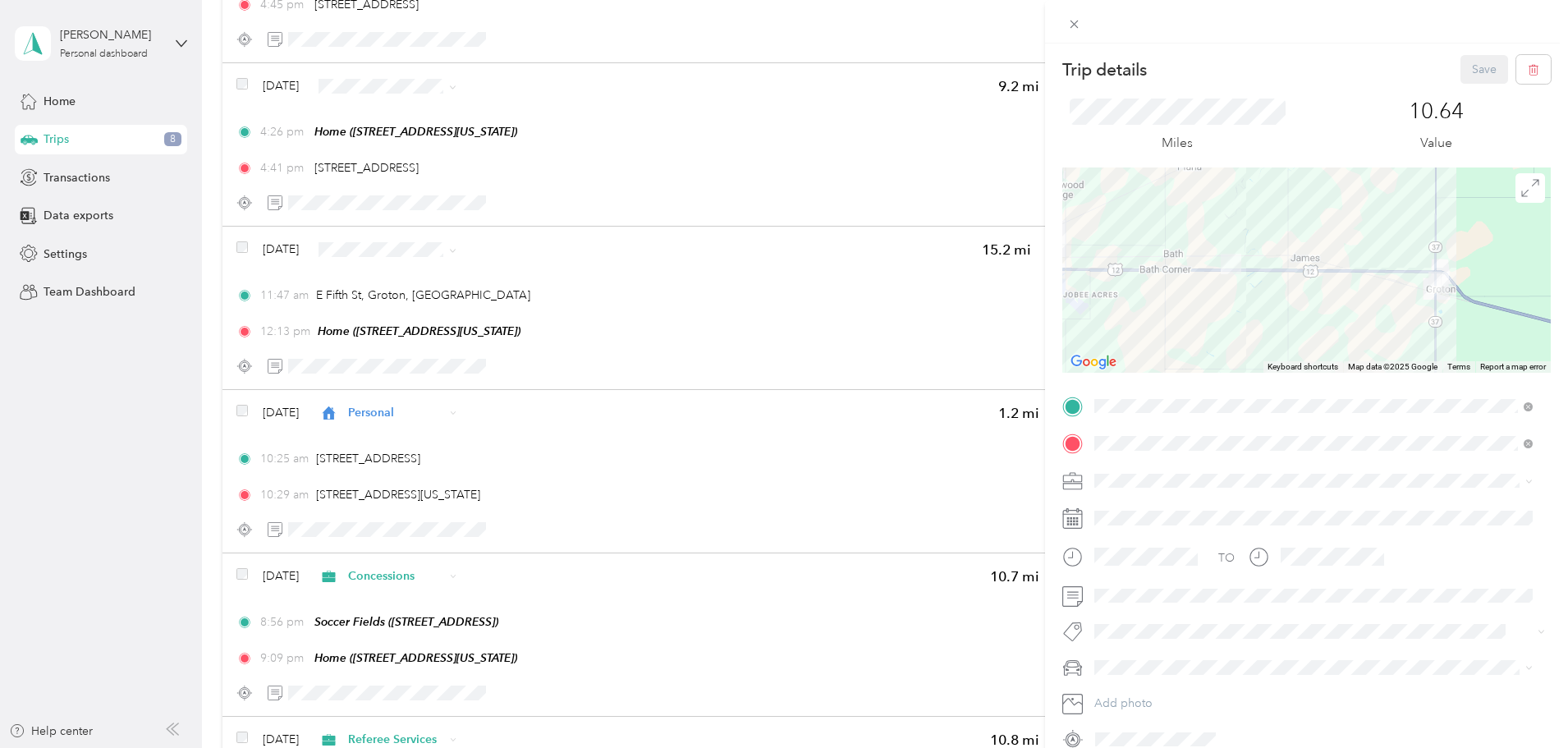 click on "Personal" at bounding box center [1121, 535] 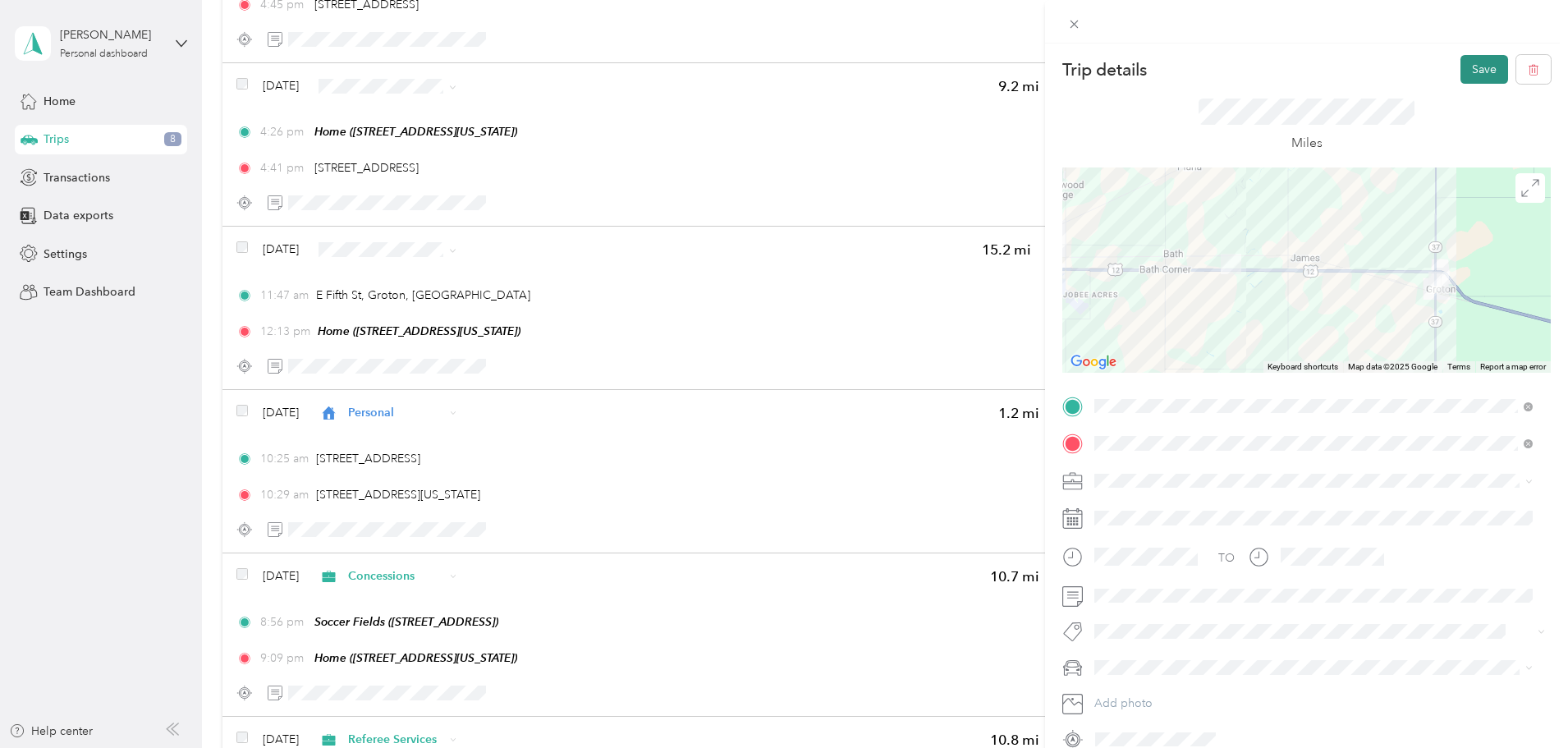 click on "Save" at bounding box center (1484, 69) 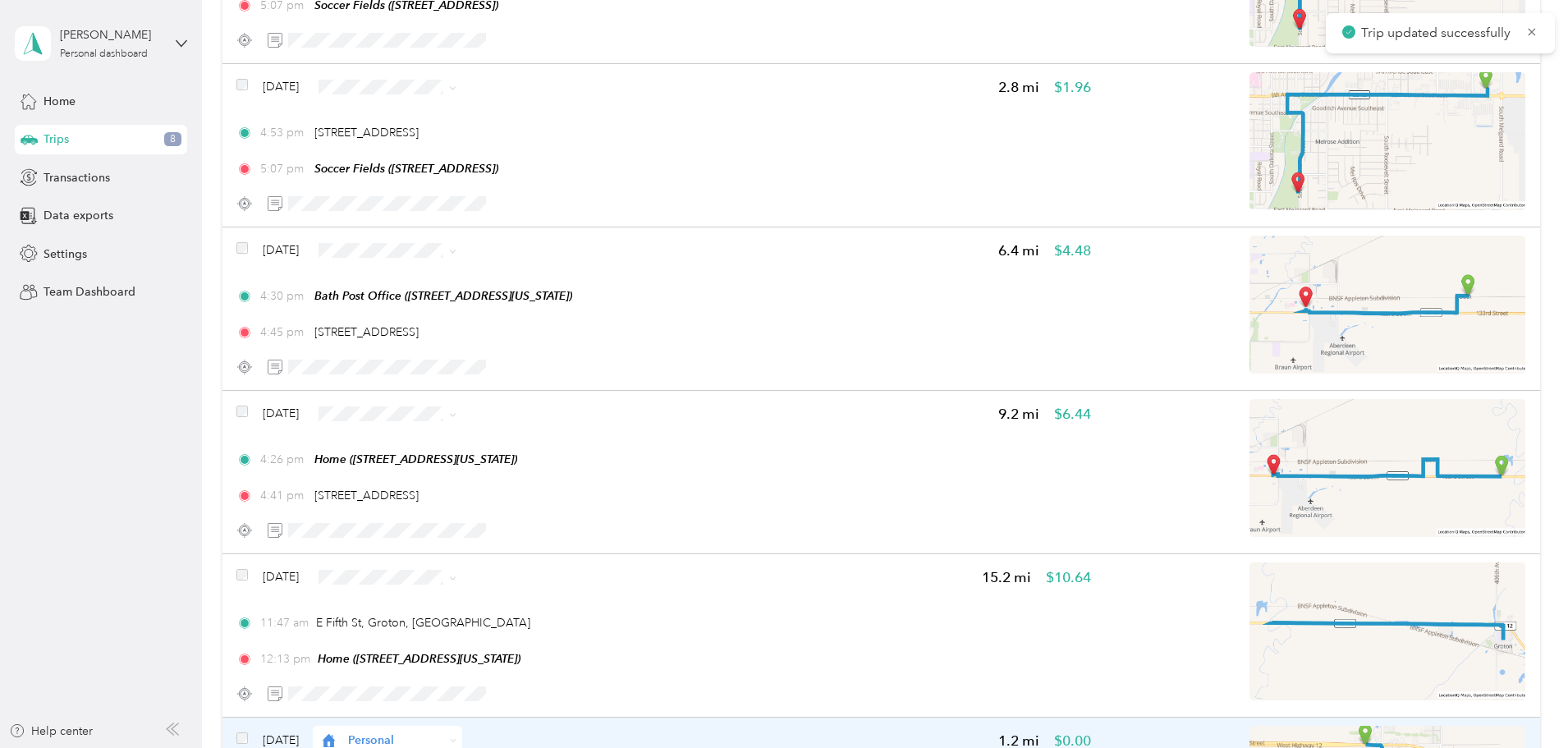 scroll, scrollTop: 657, scrollLeft: 0, axis: vertical 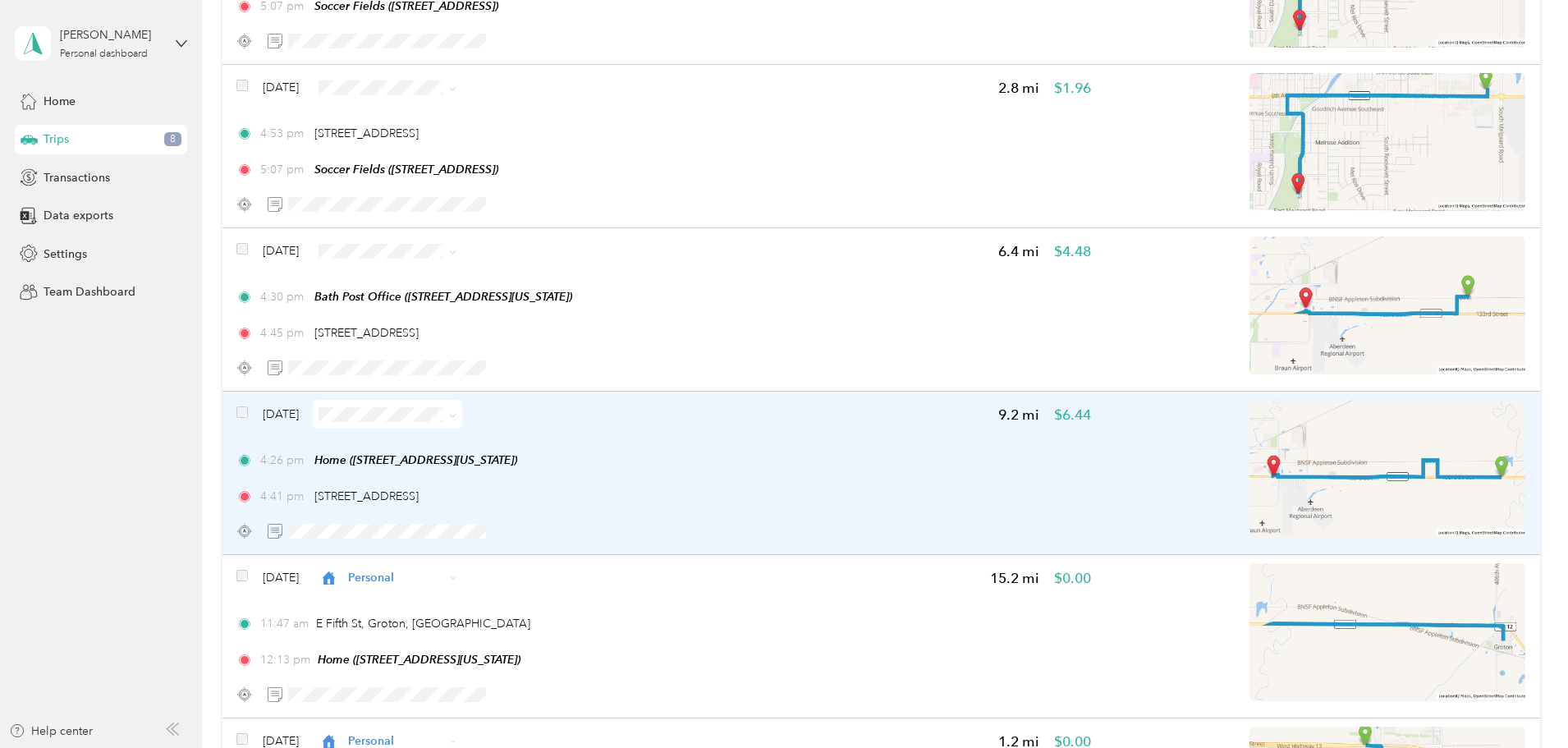click on "4:26 pm Home ([STREET_ADDRESS][US_STATE]) 4:41 pm [STREET_ADDRESS]" at bounding box center (663, 478) 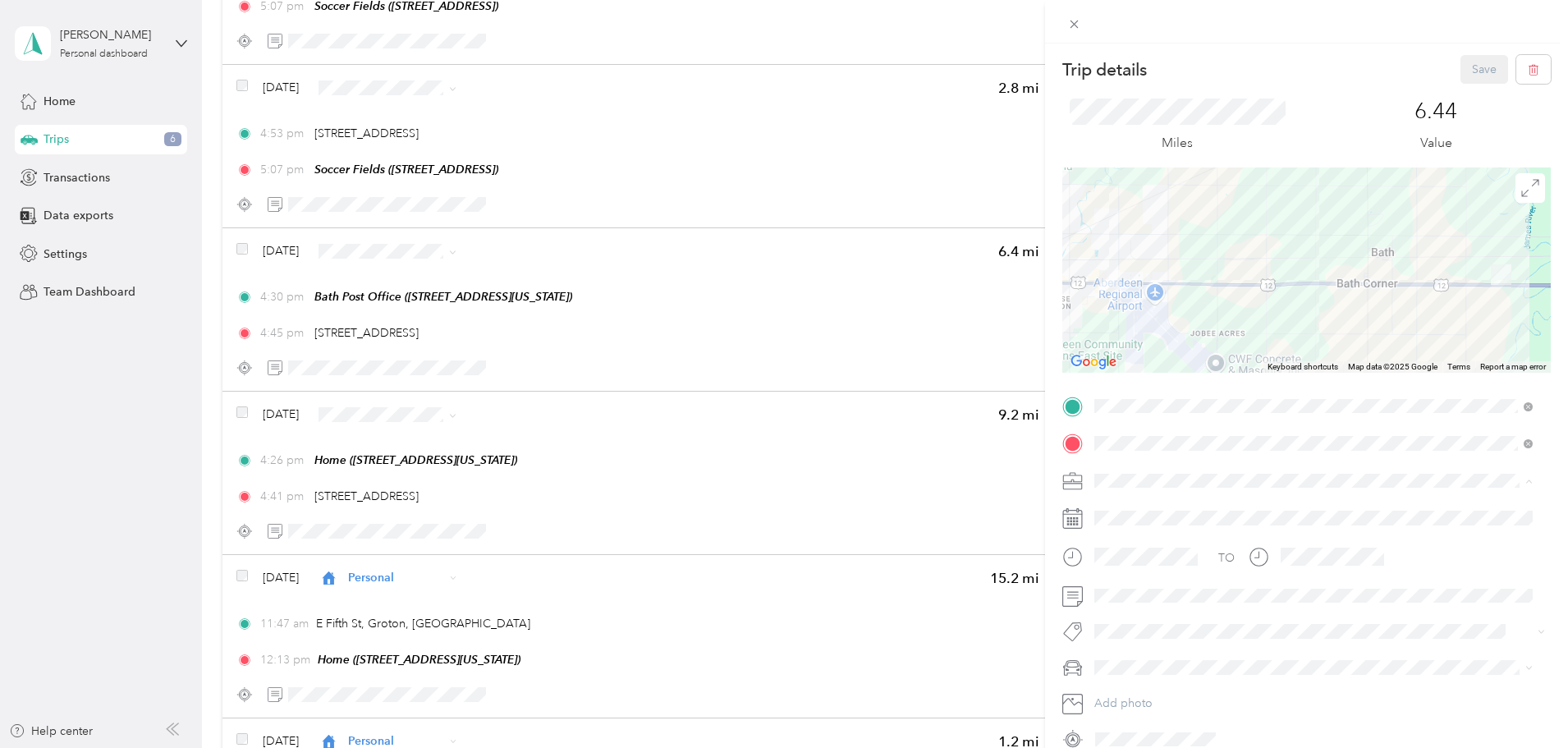 click on "[PERSON_NAME] River Trading Company" at bounding box center (1314, 653) 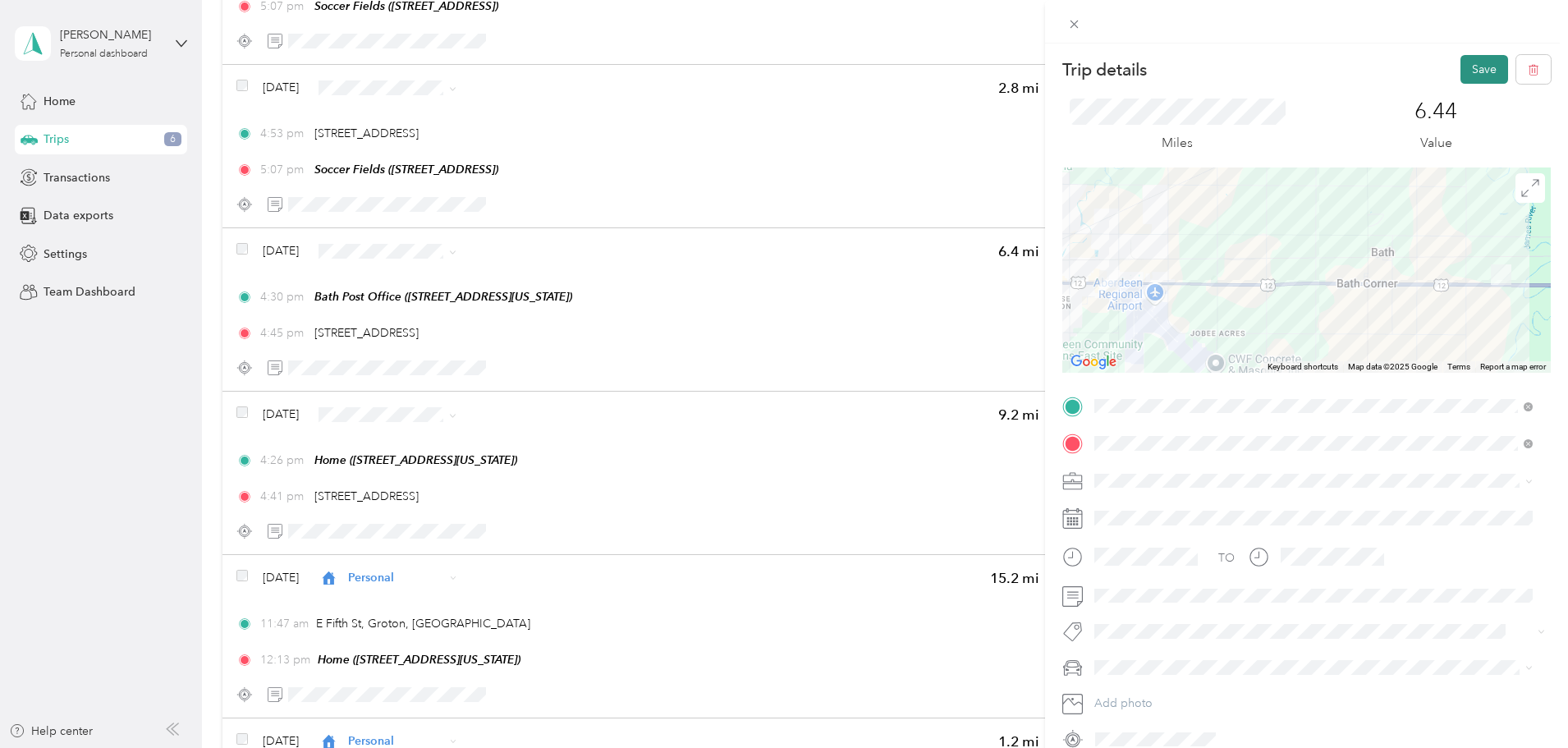 click on "Save" at bounding box center (1484, 69) 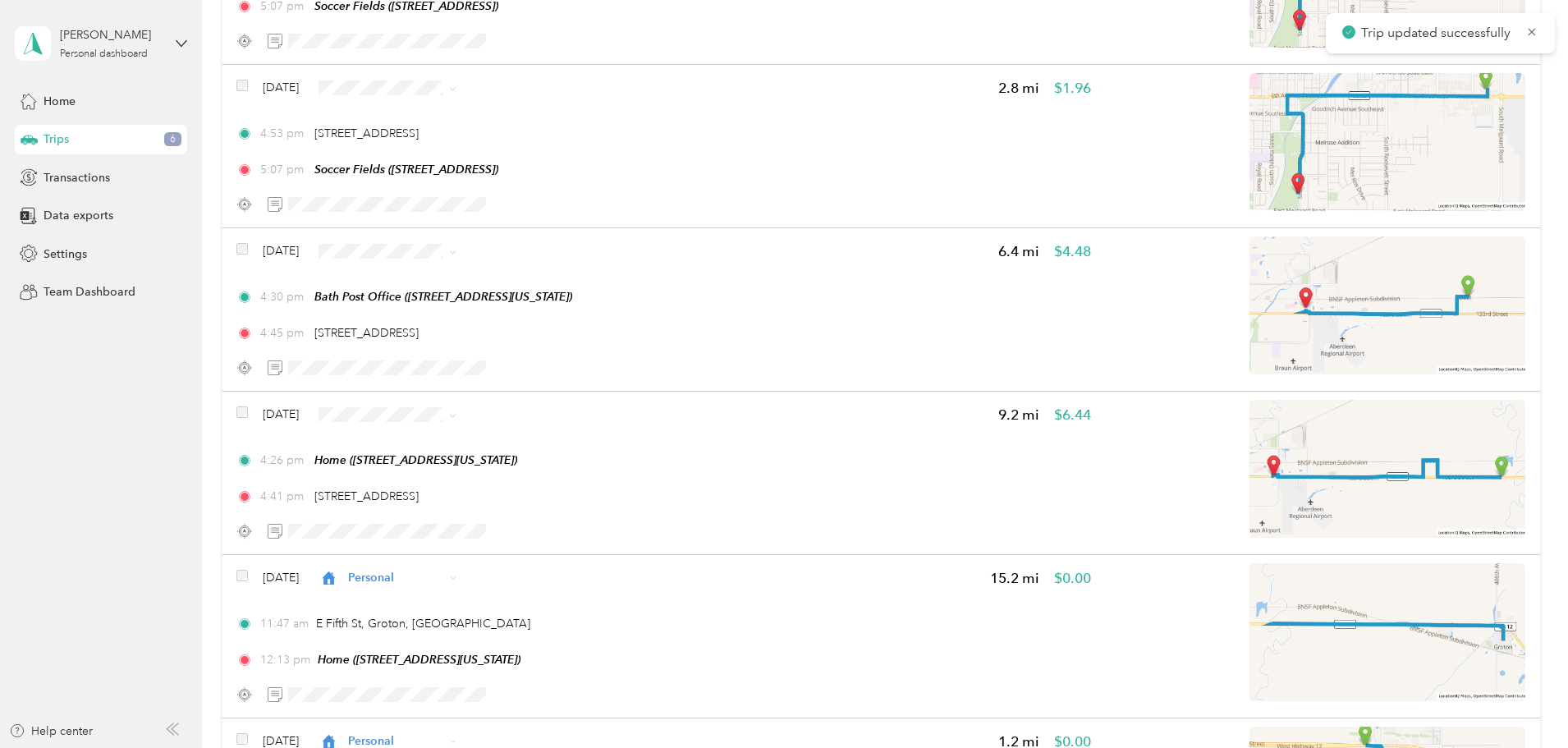 click on "4:30 pm Bath Post Office ([STREET_ADDRESS][US_STATE]) 4:45 pm [STREET_ADDRESS]" at bounding box center (663, 314) 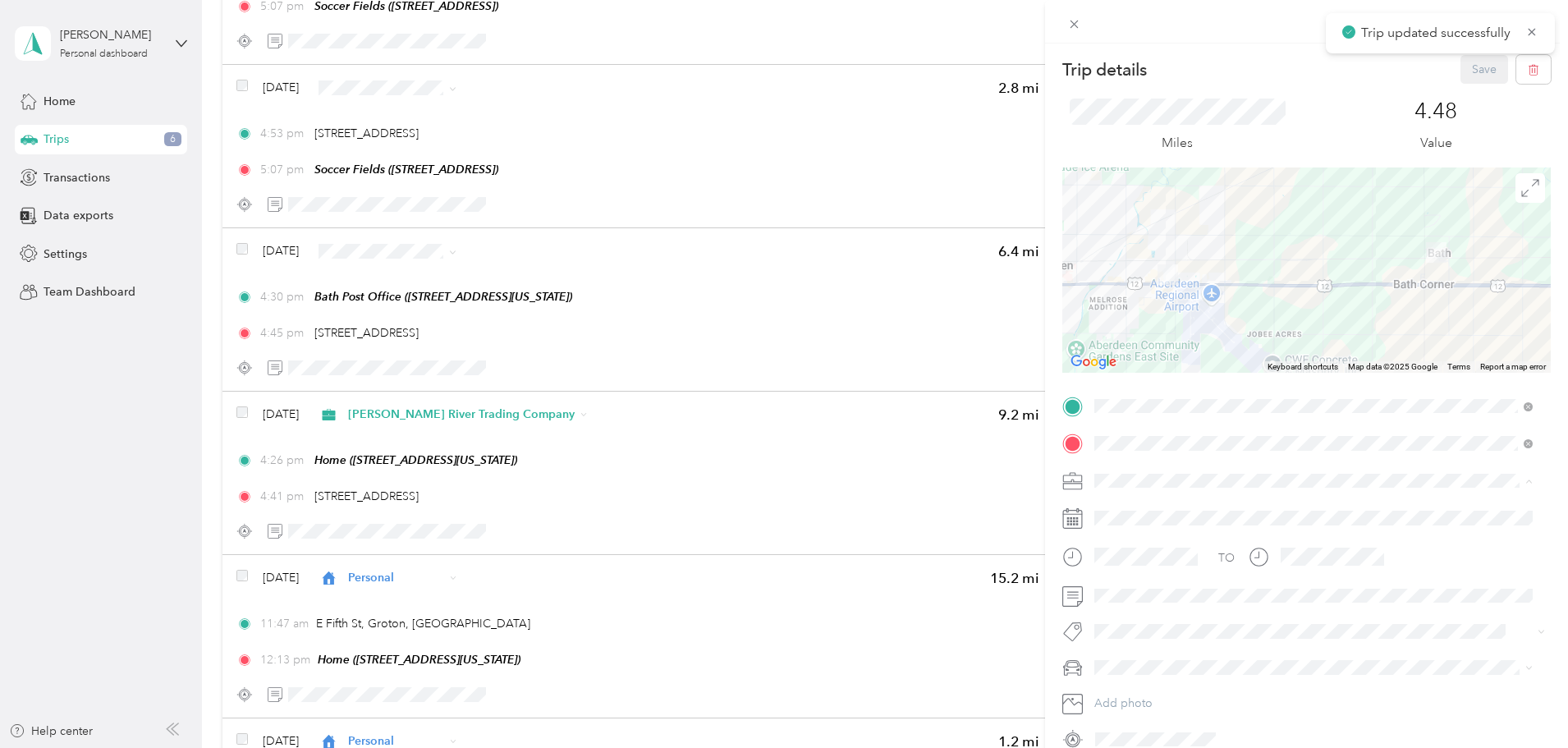 click on "[PERSON_NAME] River Trading Company" at bounding box center [1208, 653] 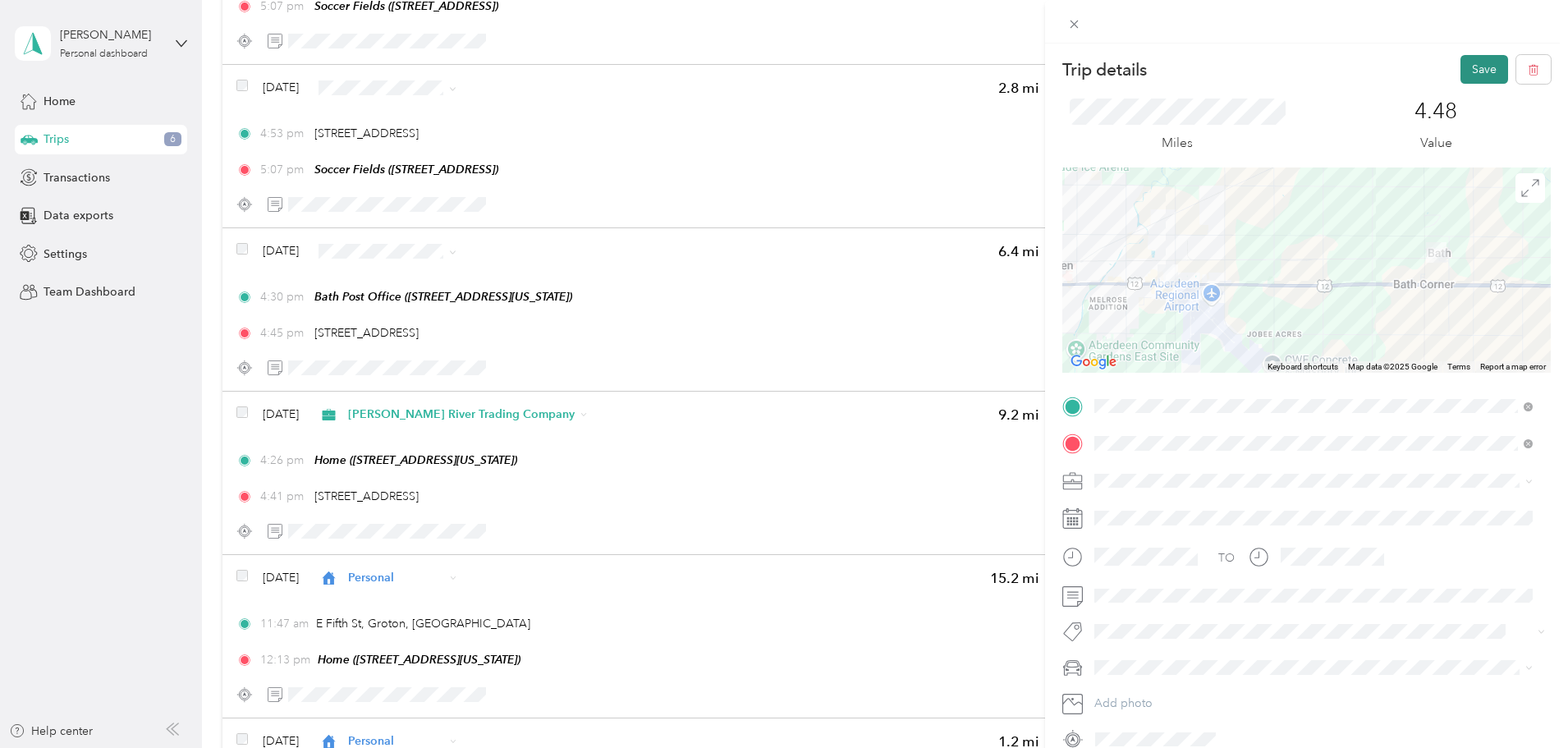 click on "Save" at bounding box center (1484, 69) 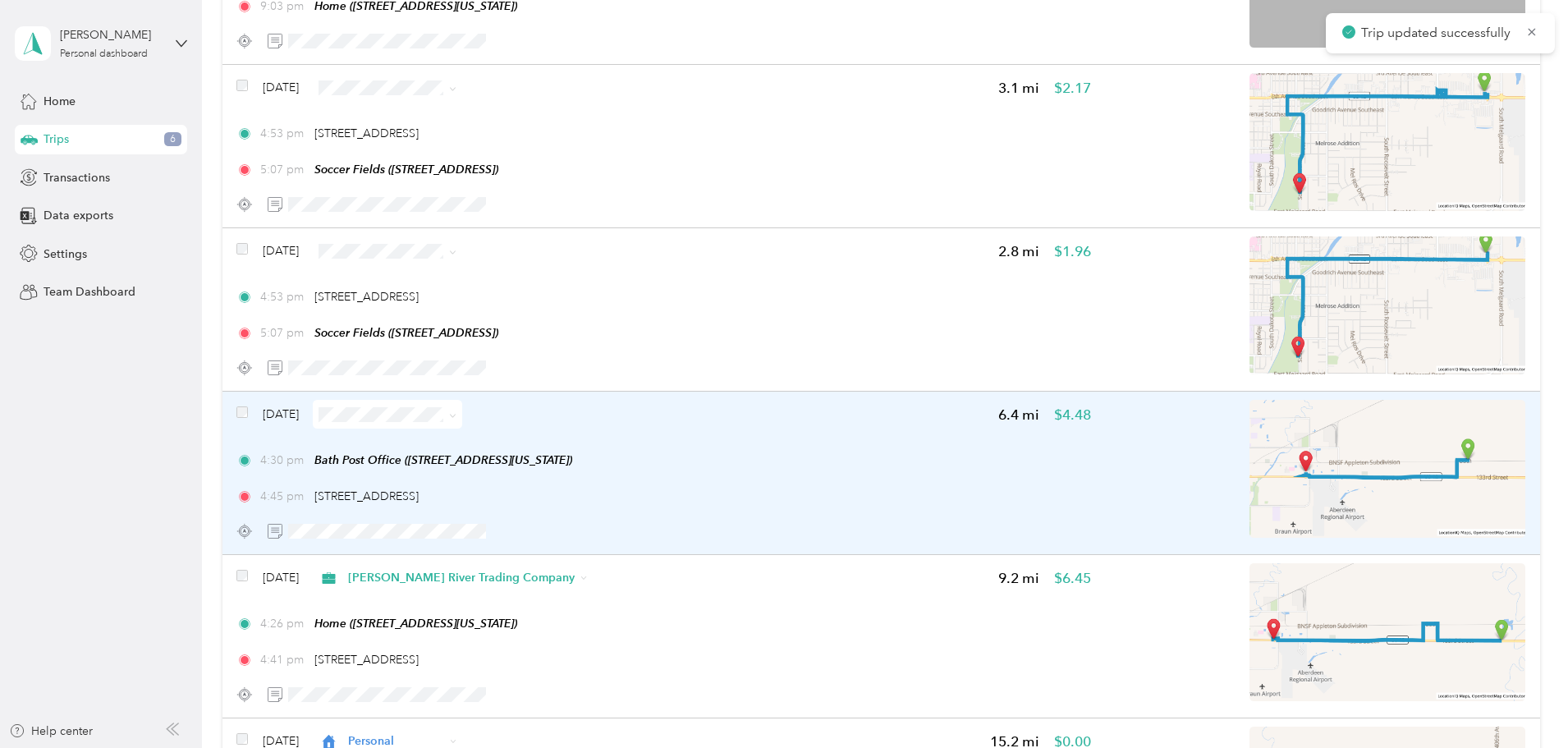 scroll, scrollTop: 493, scrollLeft: 0, axis: vertical 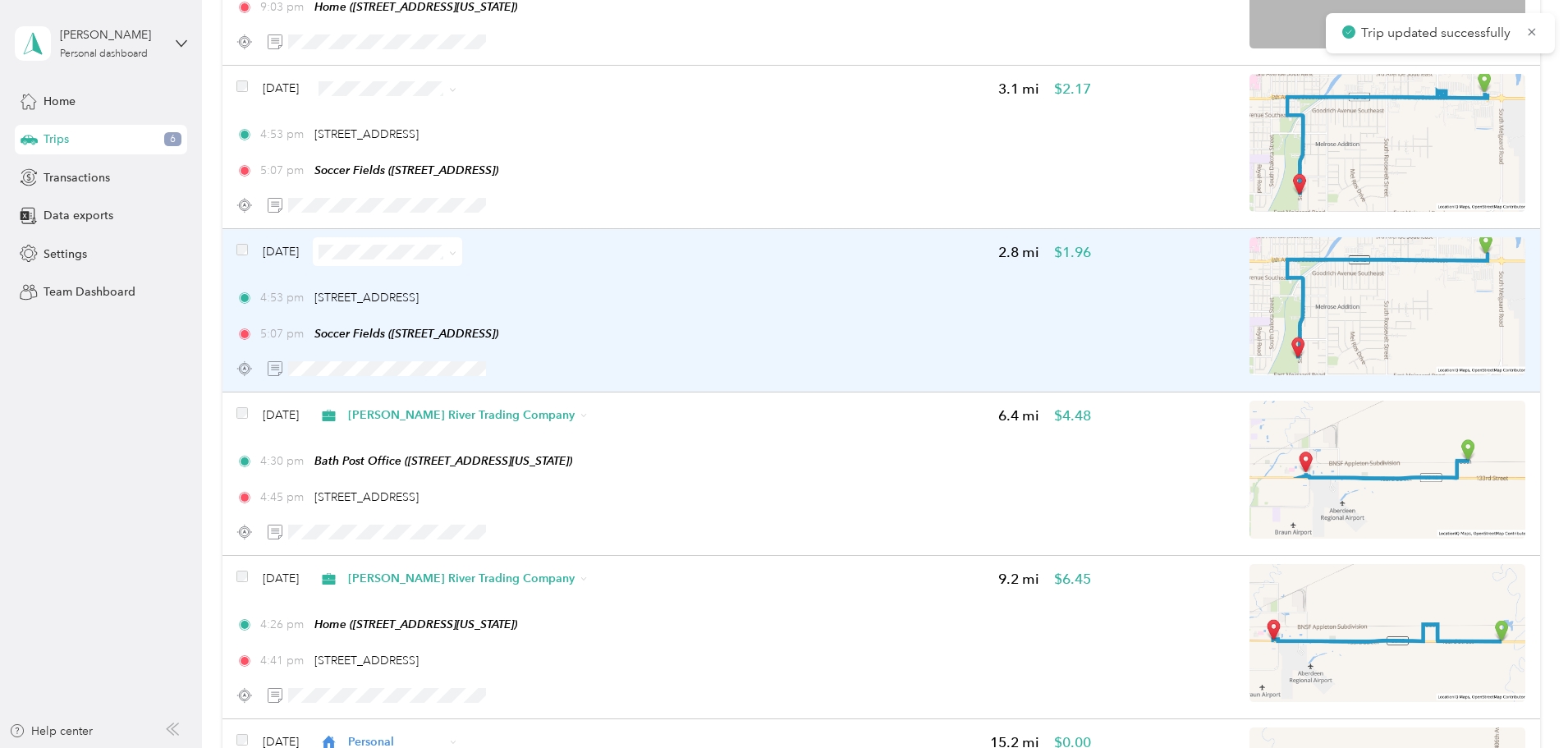 click on "4:53 pm [STREET_ADDRESS] 5:07 pm Soccer Fields ([STREET_ADDRESS])" at bounding box center (663, 315) 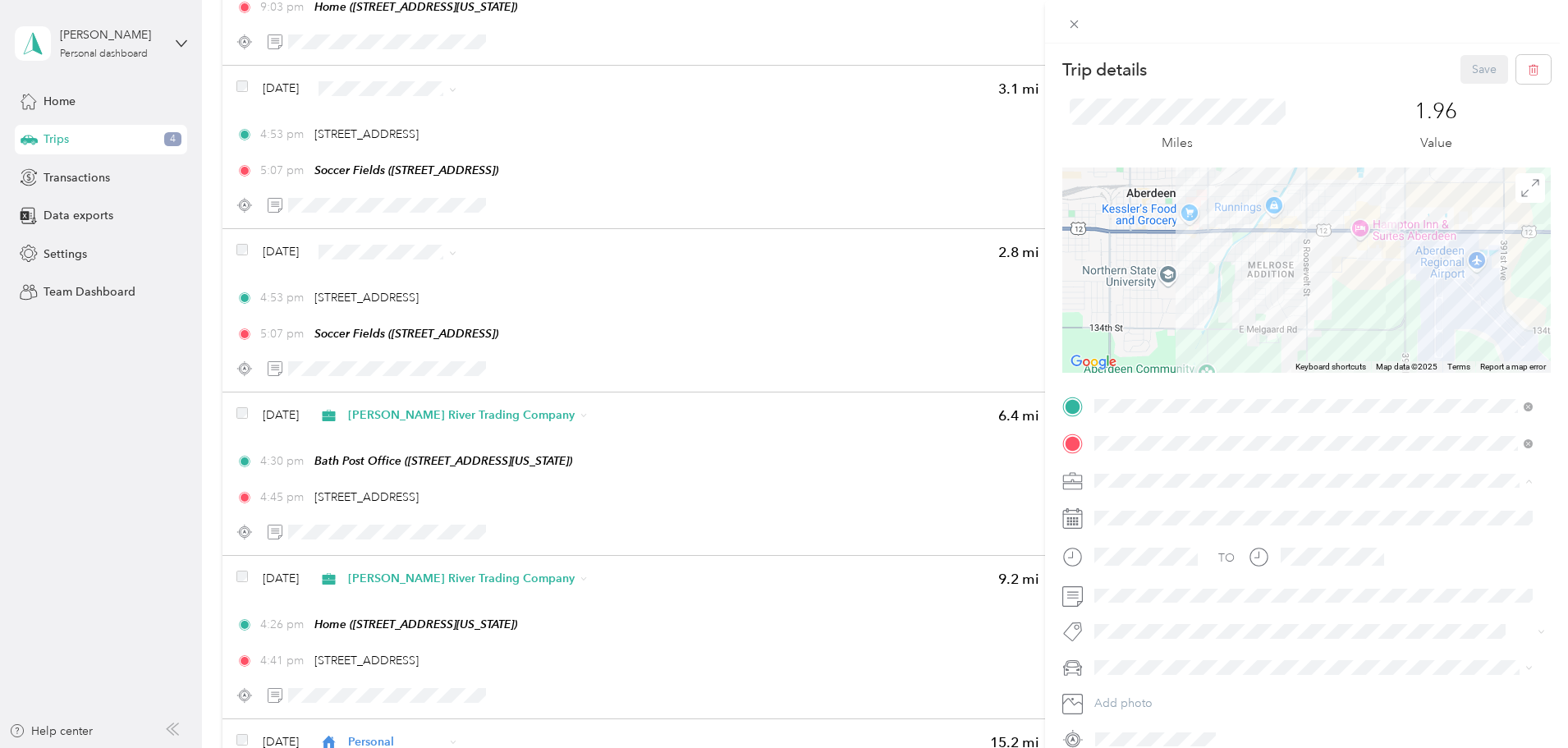 click on "Referee Services" at bounding box center [1314, 624] 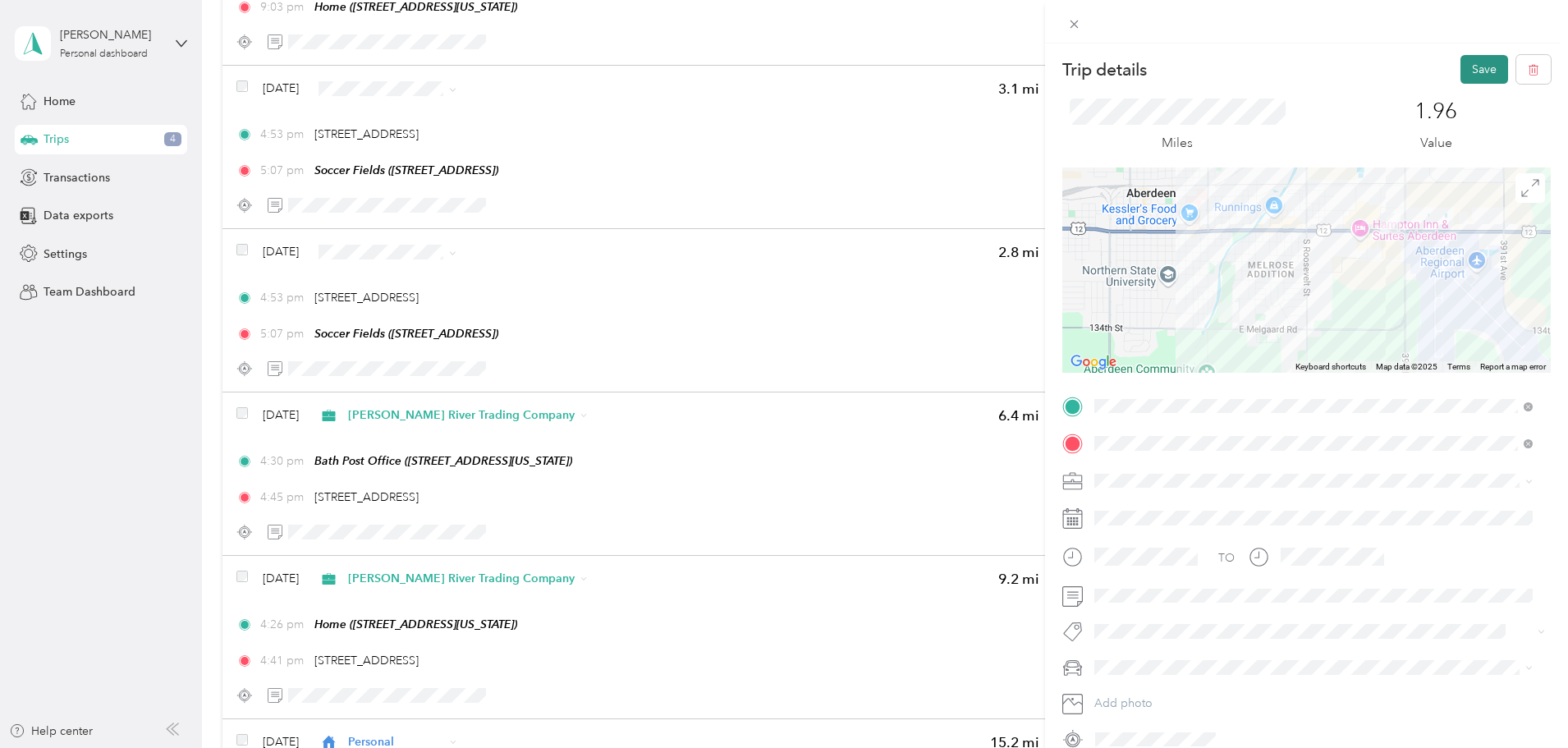 click on "Save" at bounding box center (1484, 69) 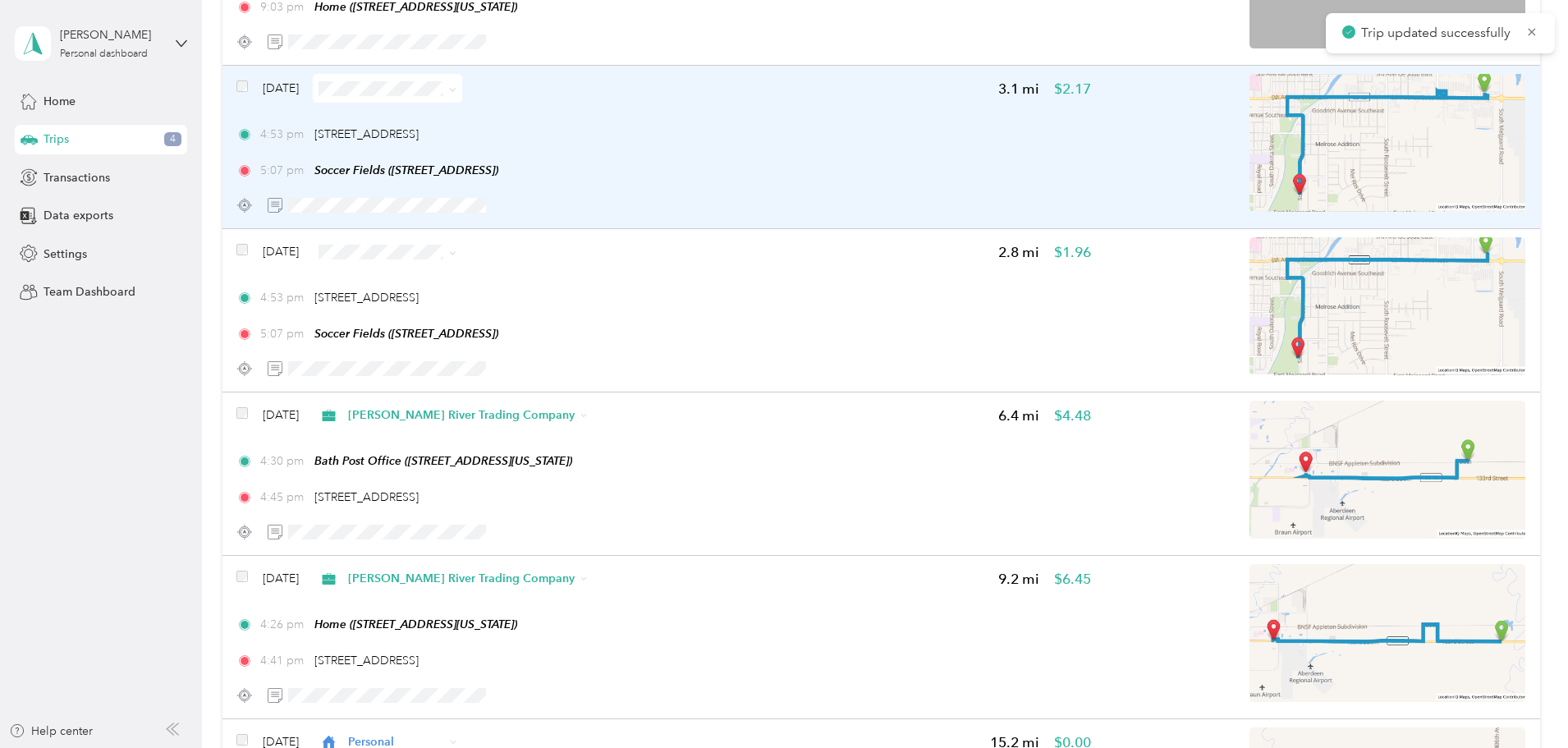 click on "5:07 pm Soccer Fields ([STREET_ADDRESS])" at bounding box center [663, 170] 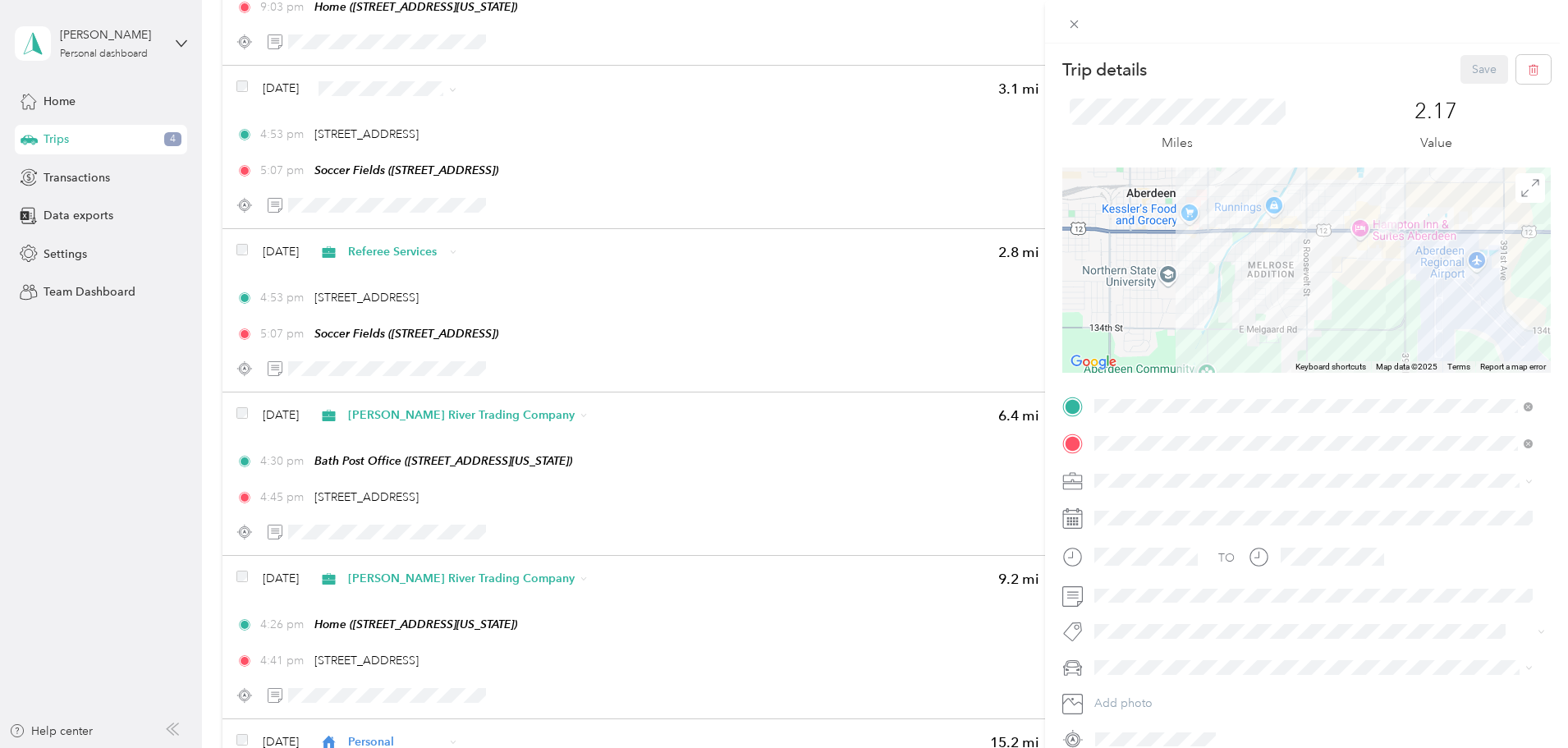 click on "Concessions" at bounding box center [1133, 594] 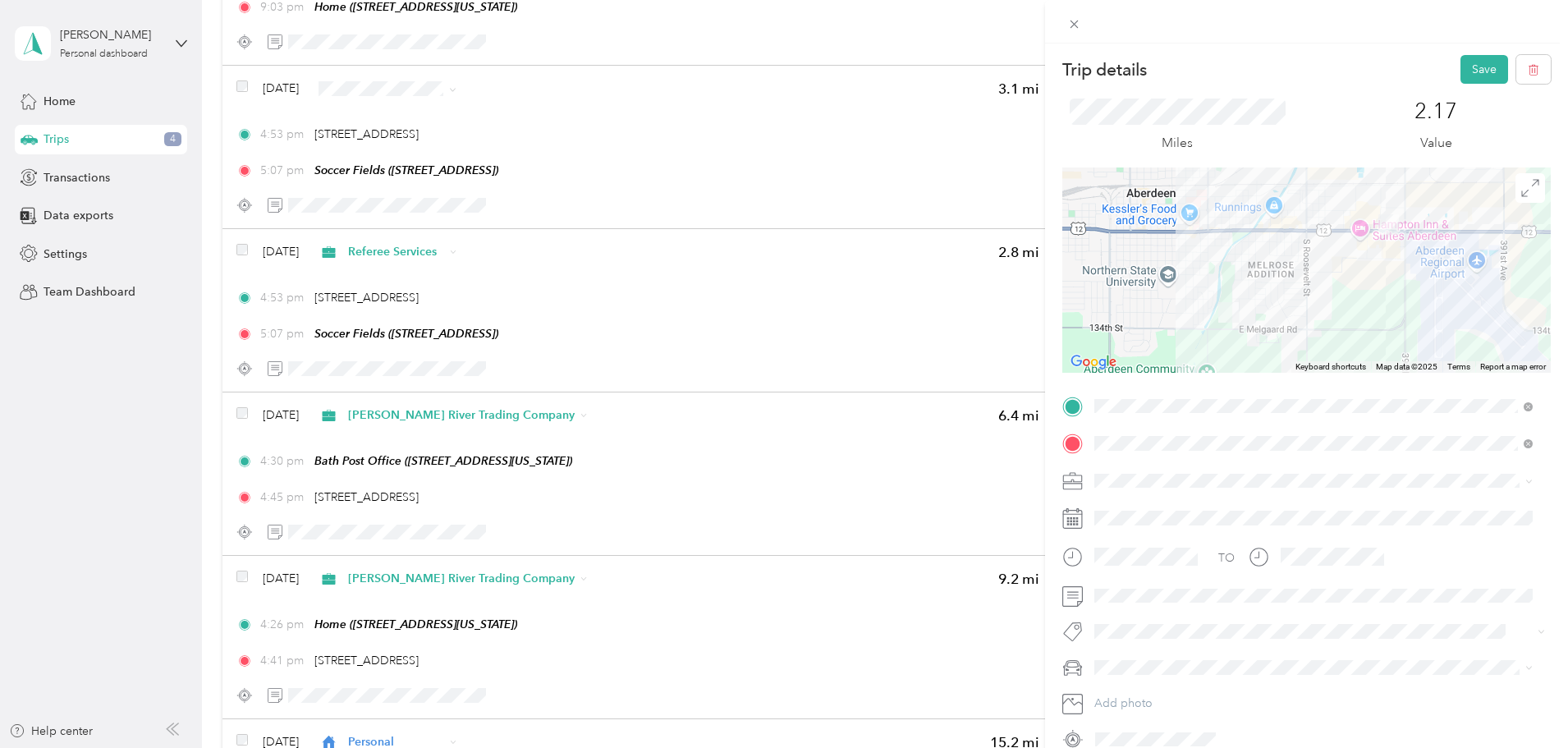 click at bounding box center (1319, 668) 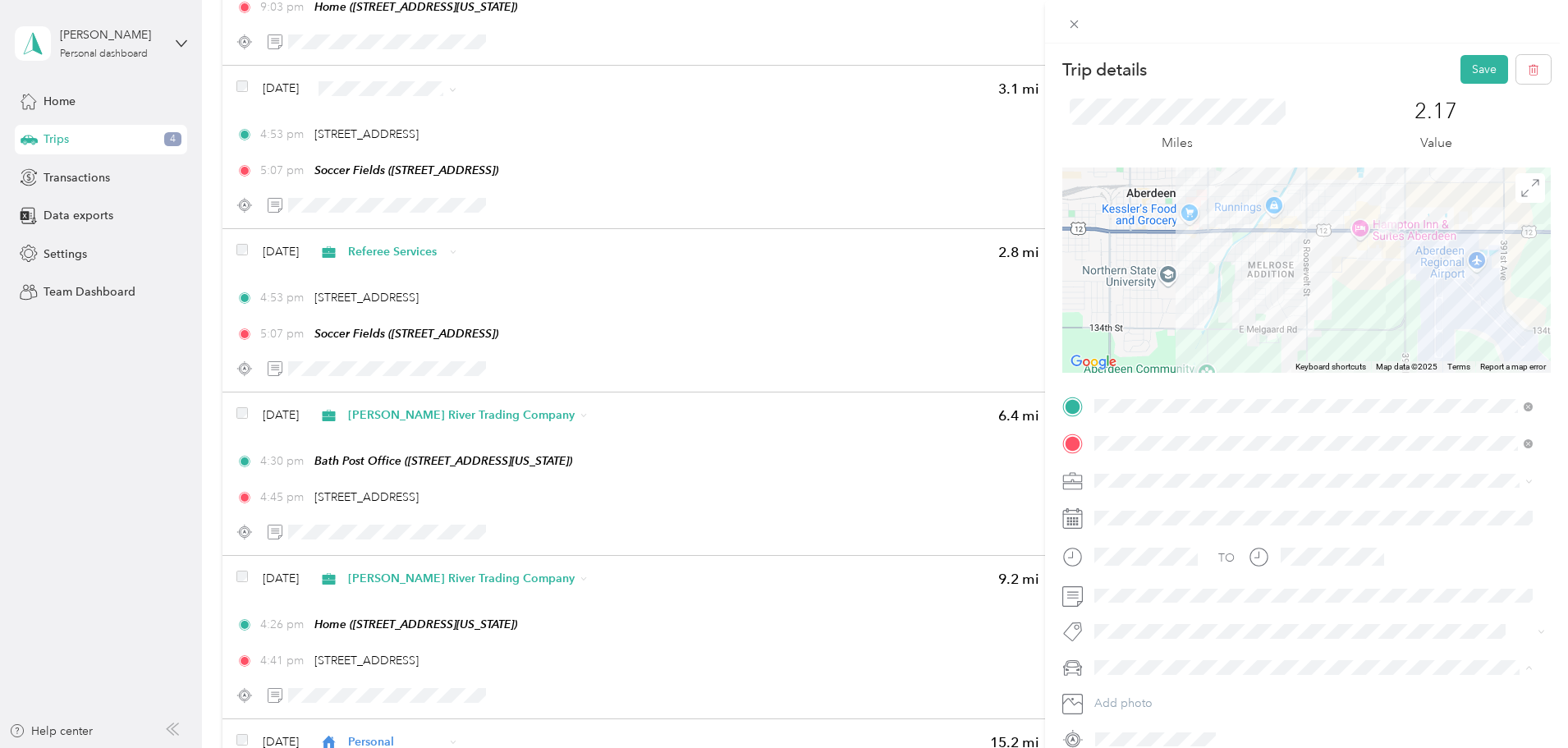 click on "[PERSON_NAME]'s New Pickup  [PERSON_NAME]'s Equinox #2 [PERSON_NAME]'s Pickup" at bounding box center [1314, 609] 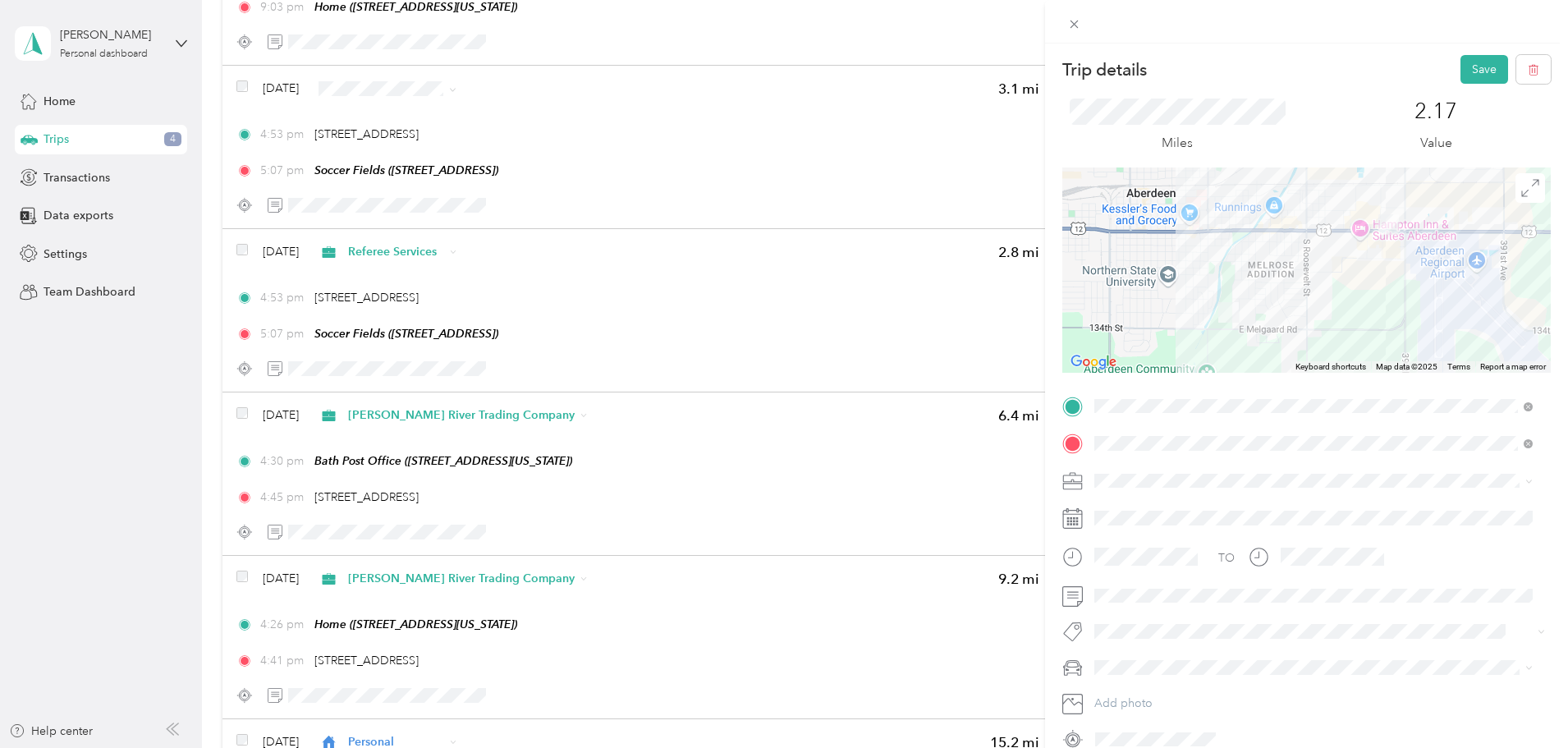 click on "[PERSON_NAME]'s Equinox #2" at bounding box center (1314, 603) 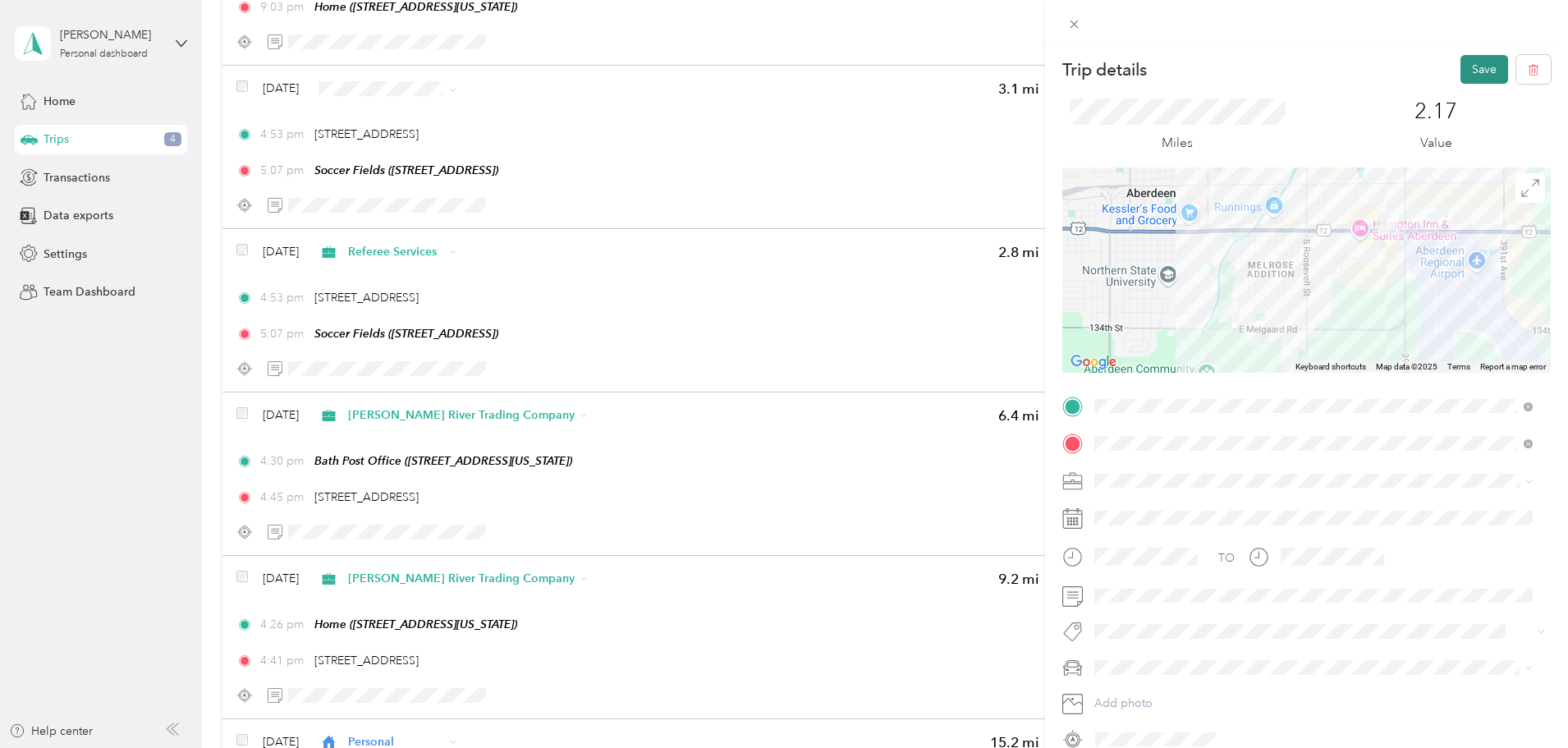 click on "Save" at bounding box center [1484, 69] 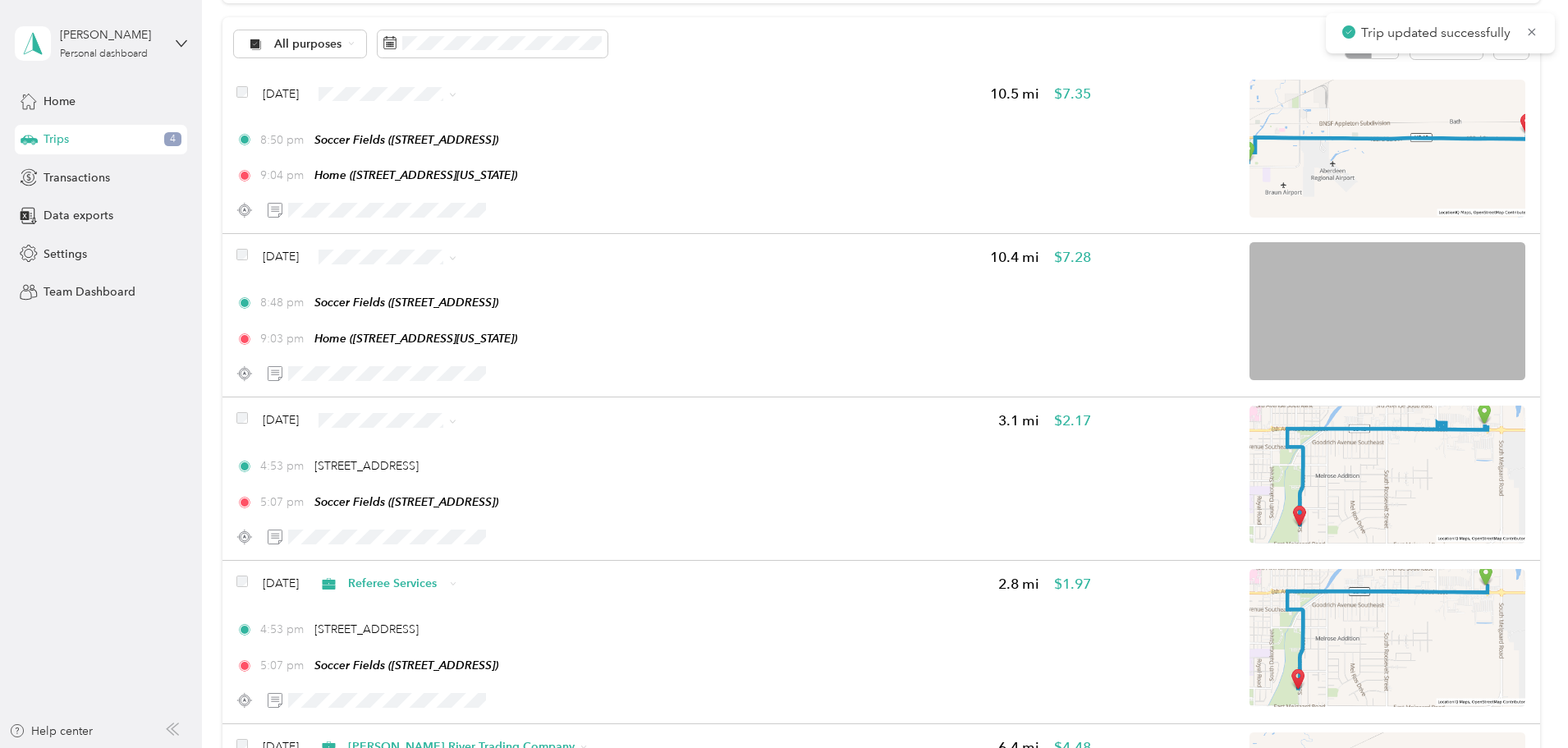 scroll, scrollTop: 82, scrollLeft: 0, axis: vertical 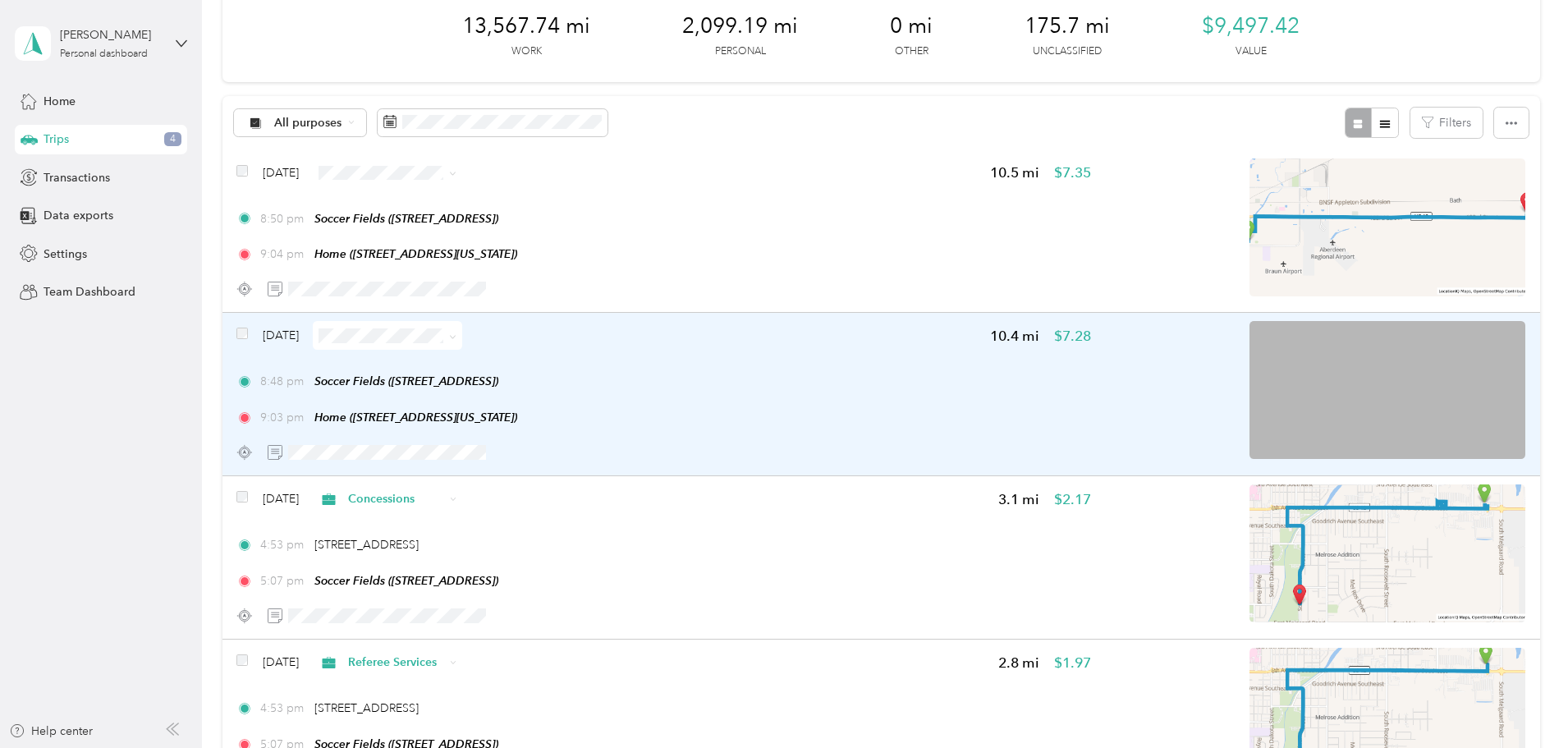 click on "8:48 pm Soccer Fields ([STREET_ADDRESS])" at bounding box center (663, 381) 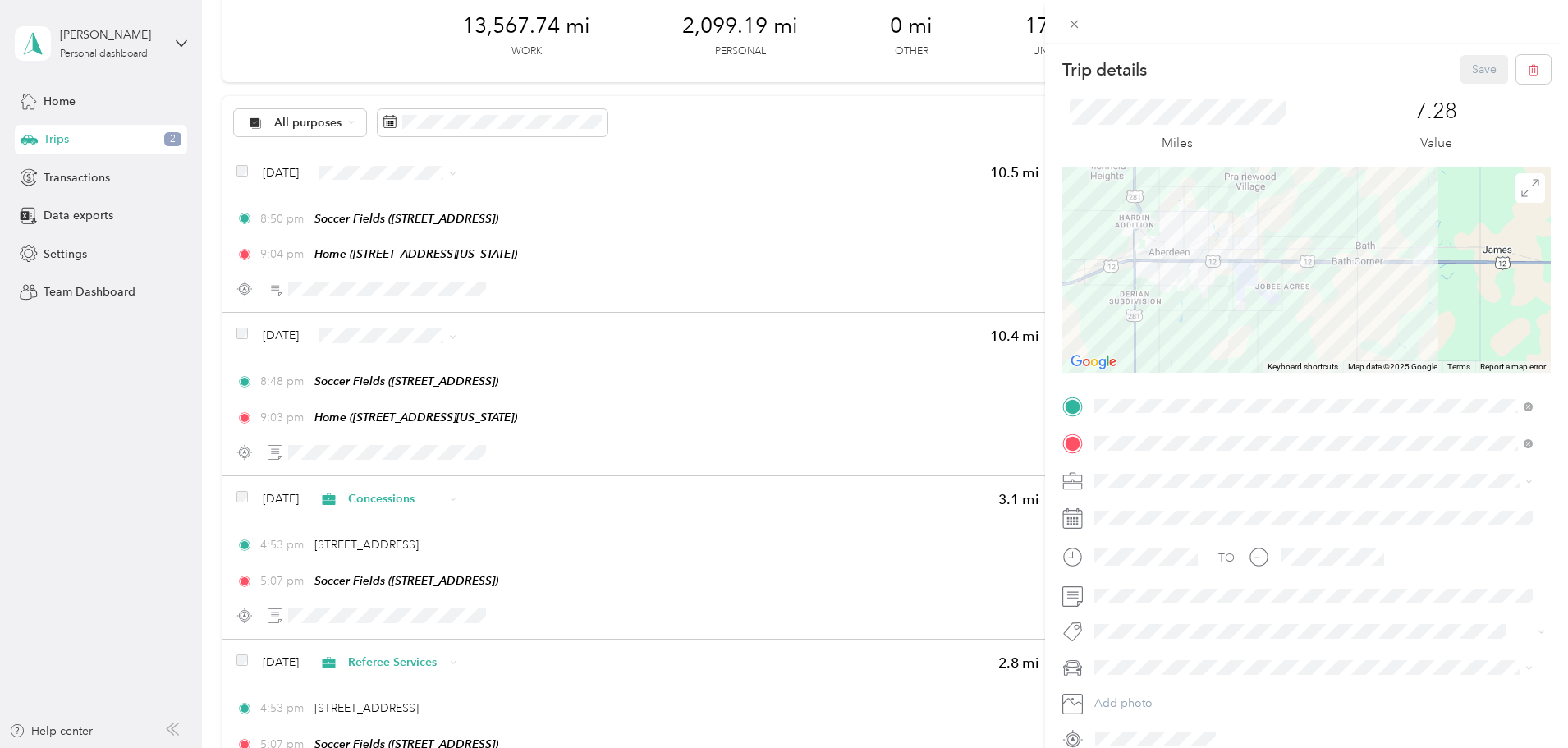 click on "Concessions" at bounding box center (1133, 595) 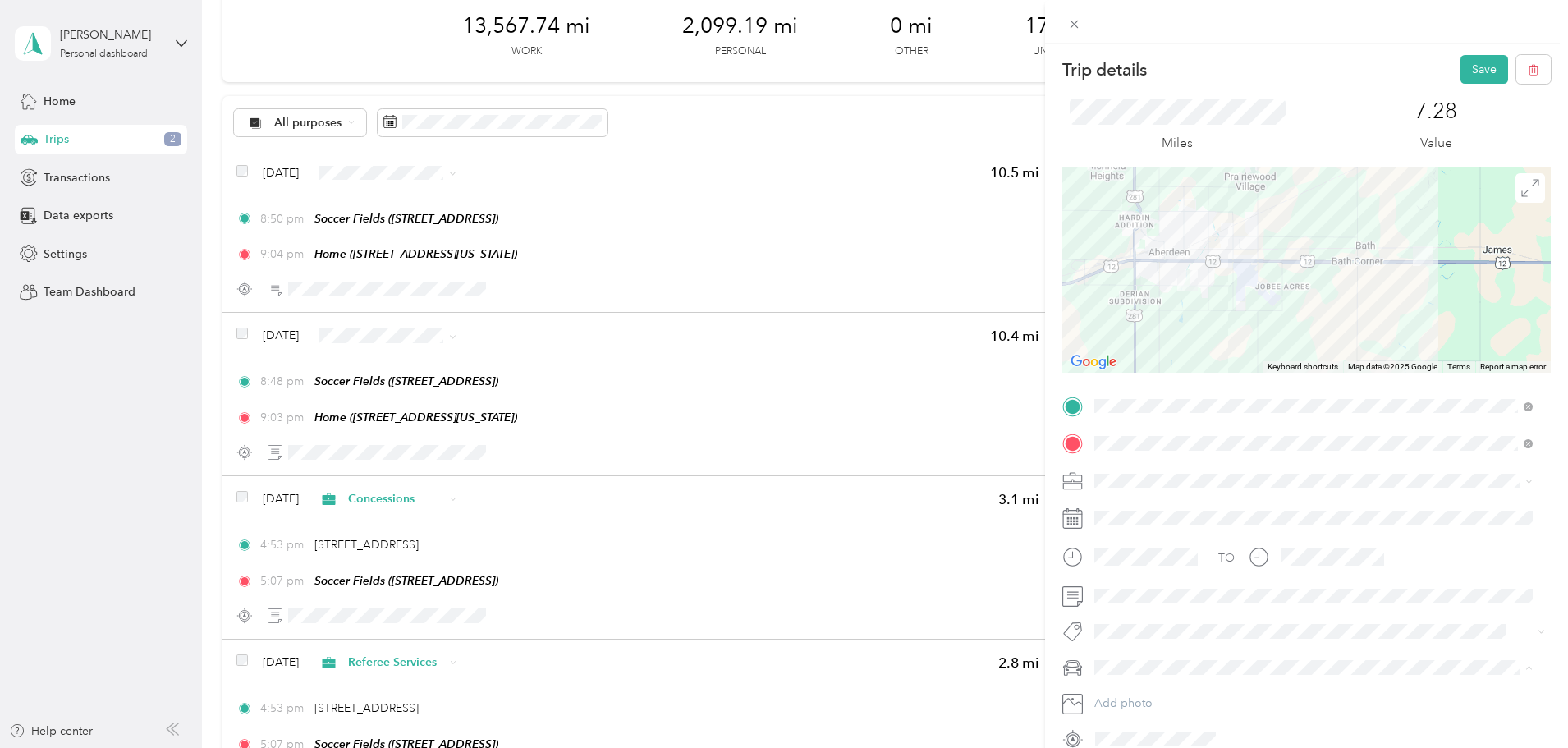 click on "[PERSON_NAME]'s Equinox #2" at bounding box center [1181, 609] 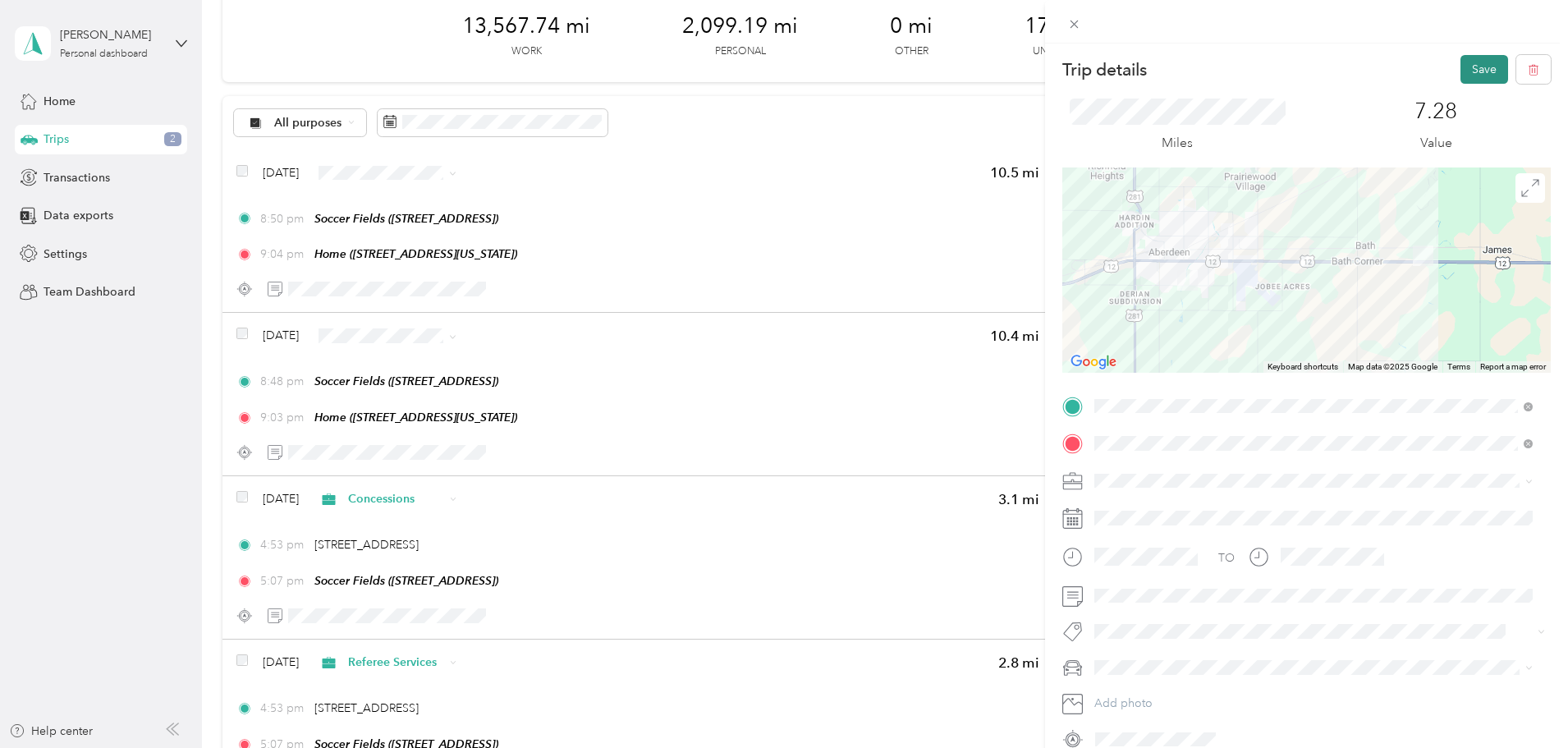 click on "Save" at bounding box center [1484, 69] 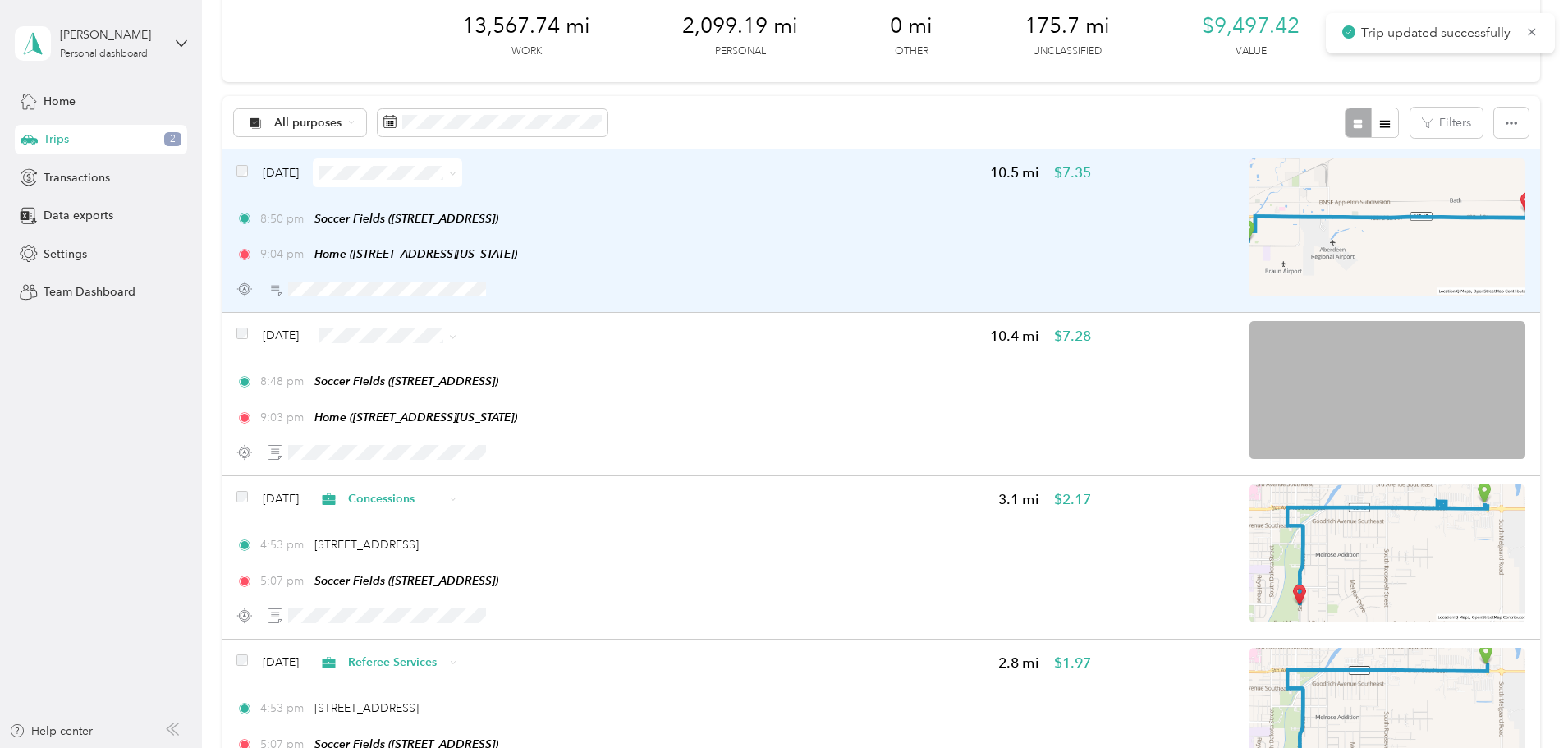 click on "8:50 pm Soccer Fields ([STREET_ADDRESS]) 9:04 pm Home ([STREET_ADDRESS][US_STATE])" at bounding box center [663, 236] 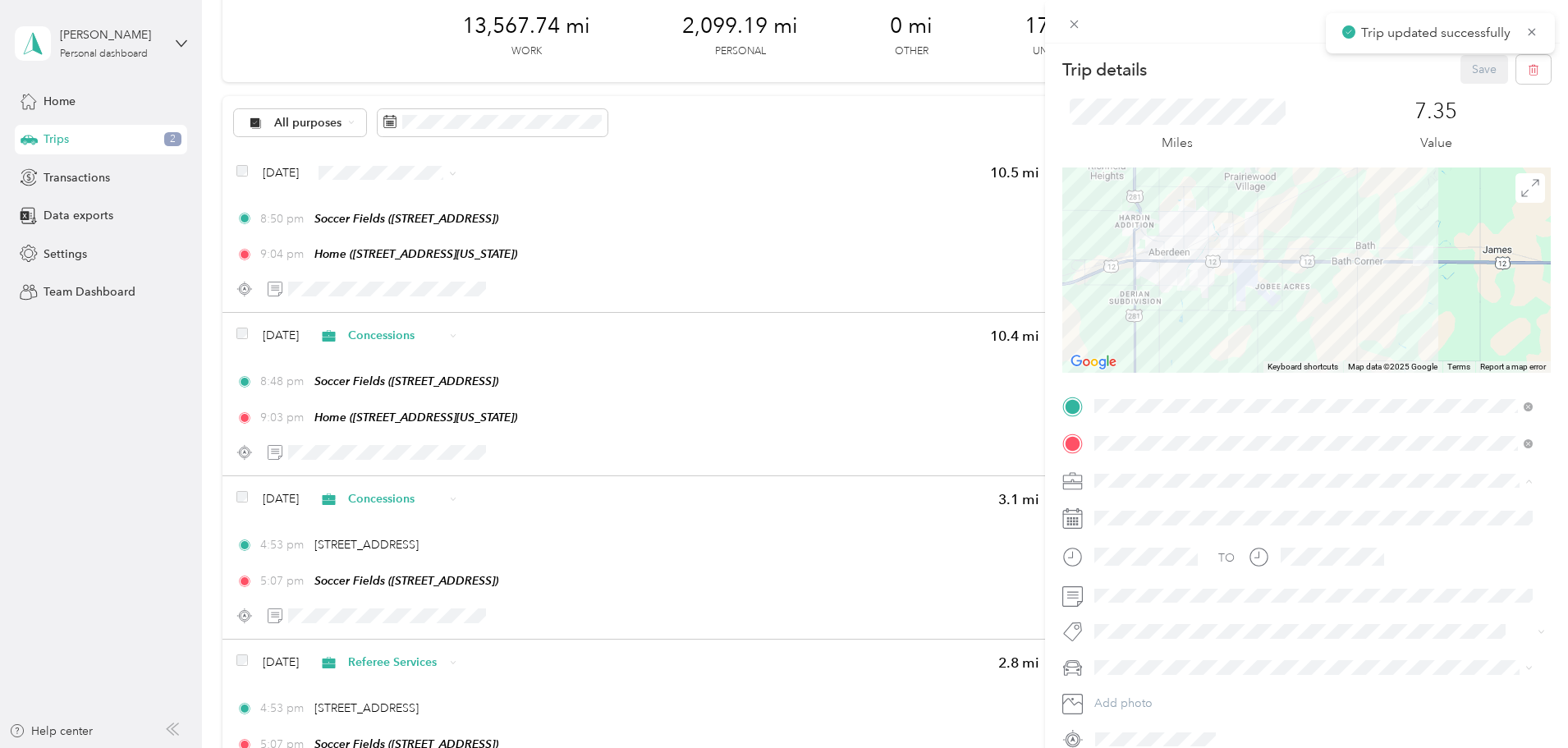 click on "Referee Services" at bounding box center [1143, 624] 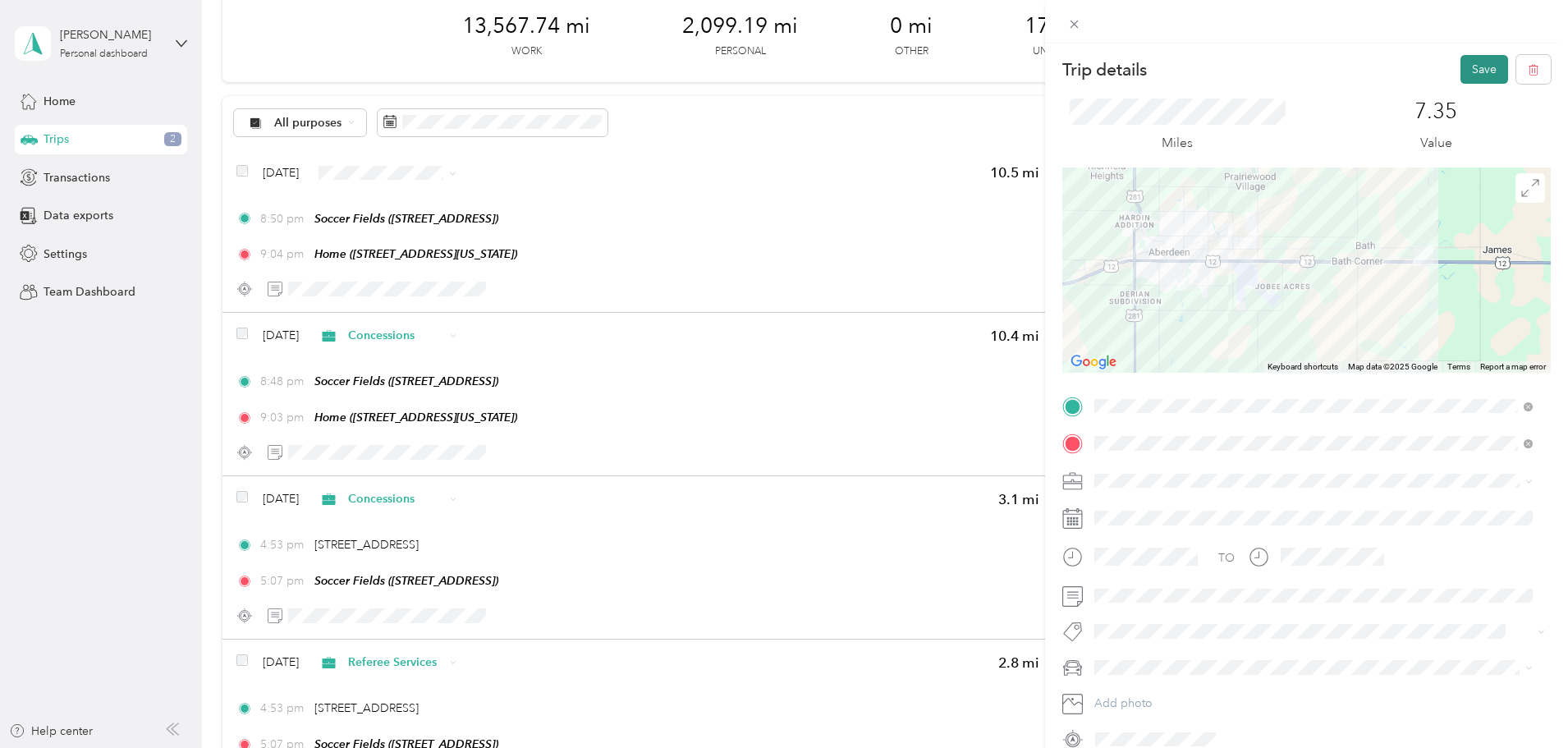 click on "Save" at bounding box center [1484, 69] 